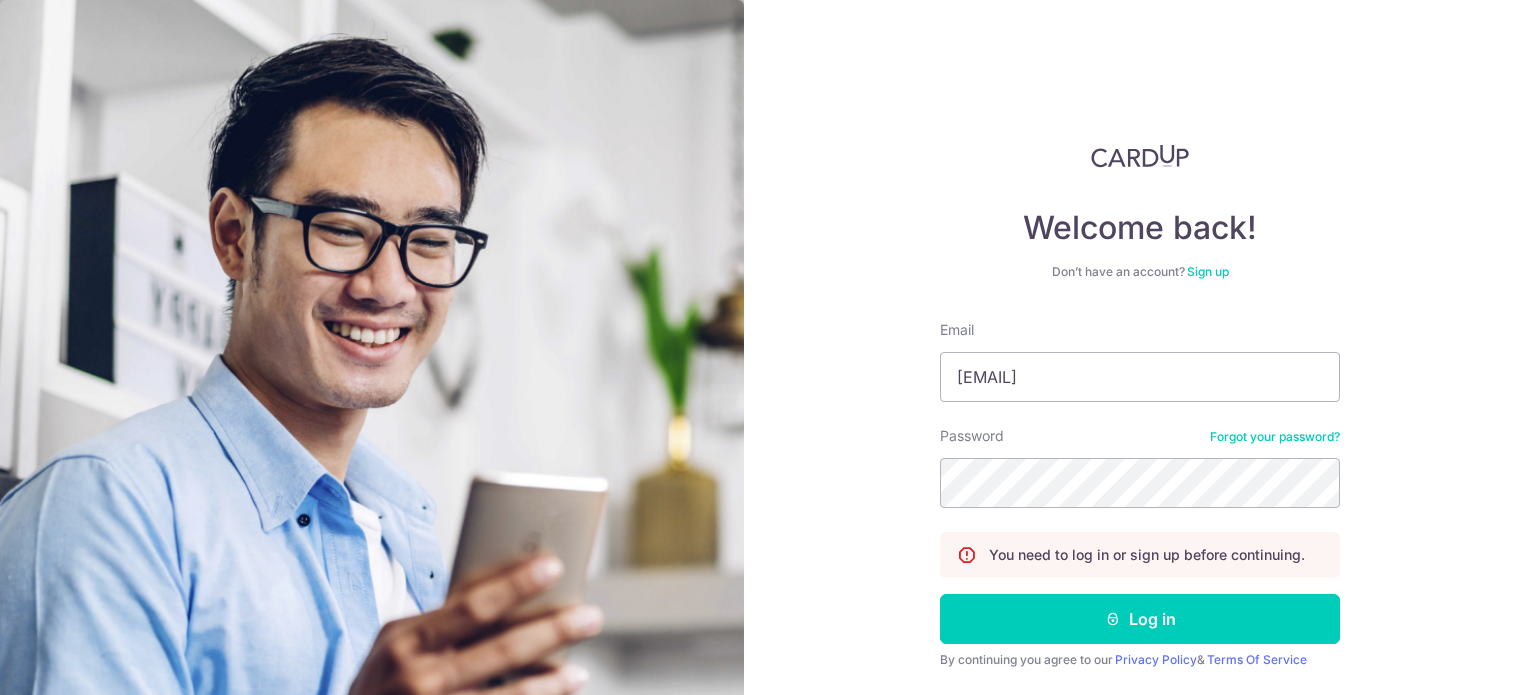 scroll, scrollTop: 0, scrollLeft: 0, axis: both 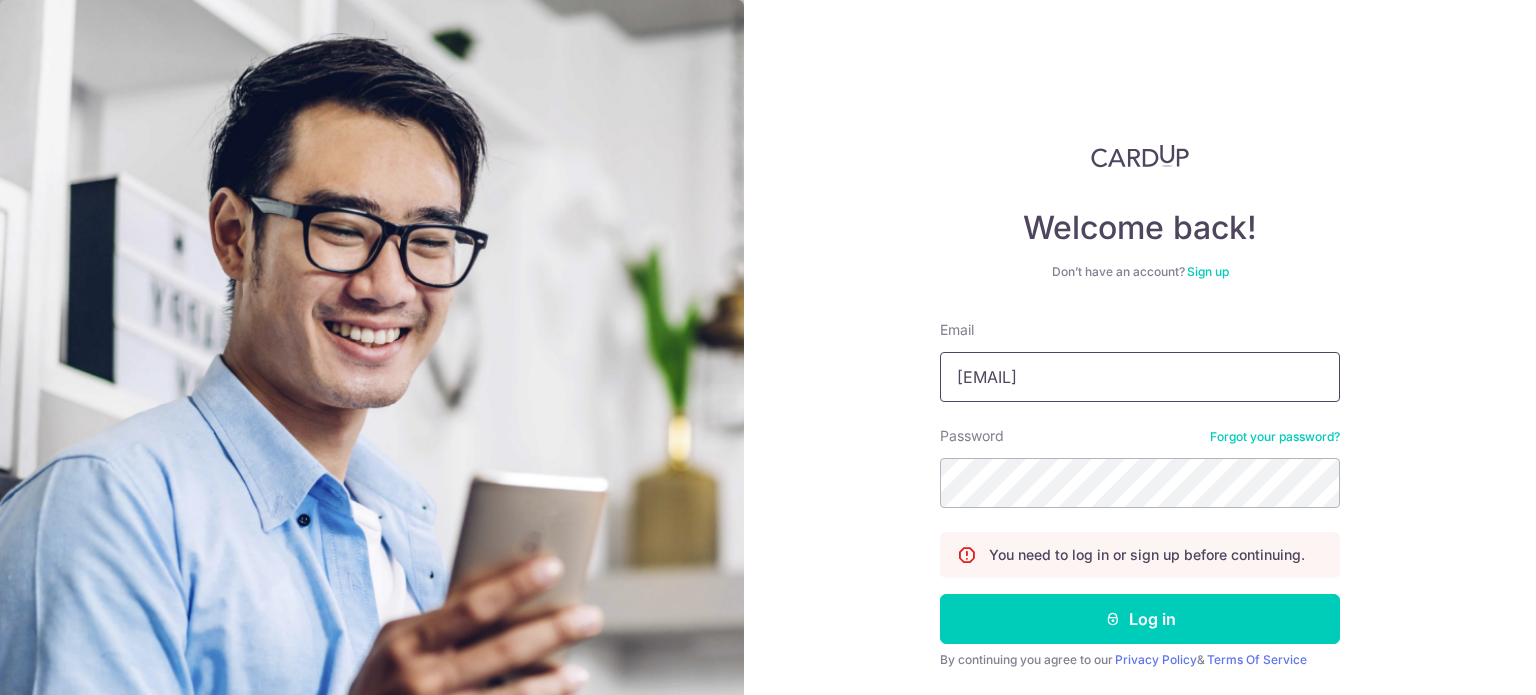 click on "[EMAIL]" at bounding box center (1140, 377) 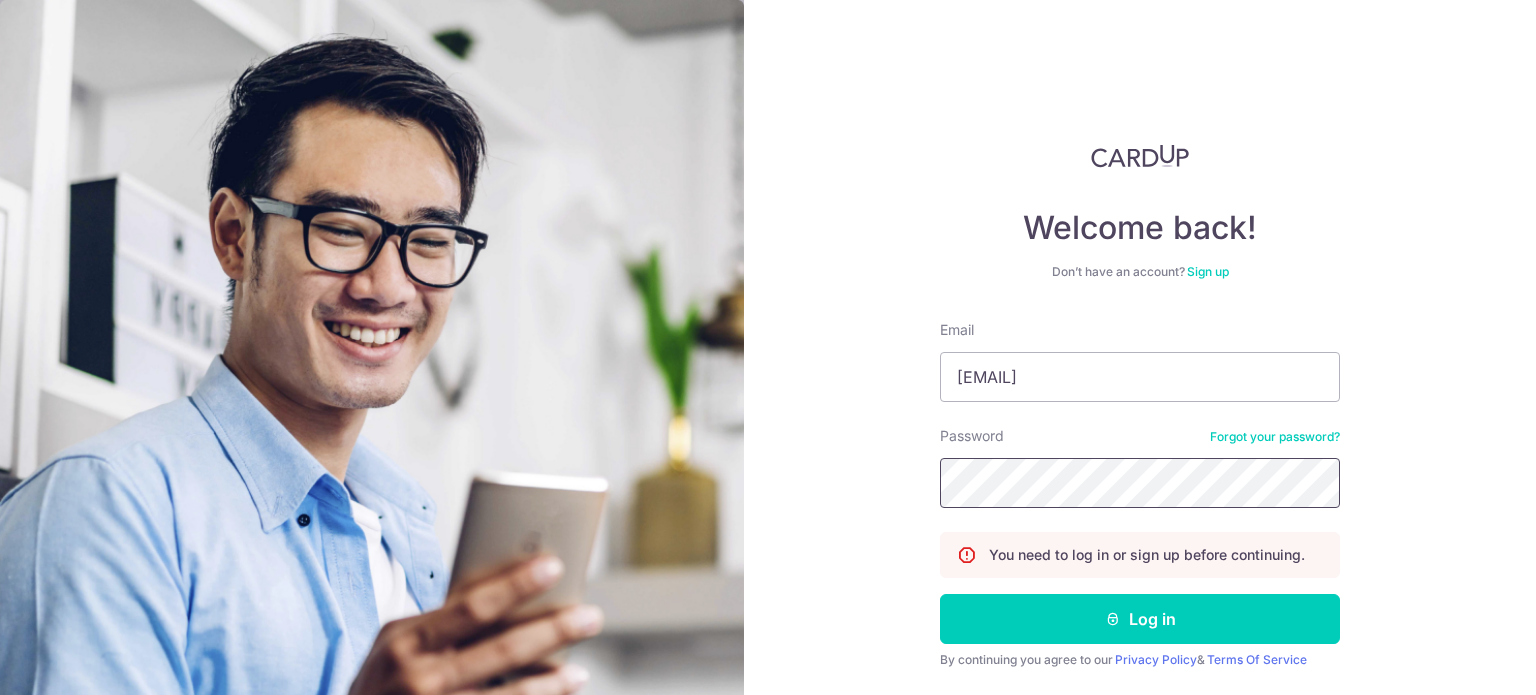 click on "Log in" at bounding box center (1140, 619) 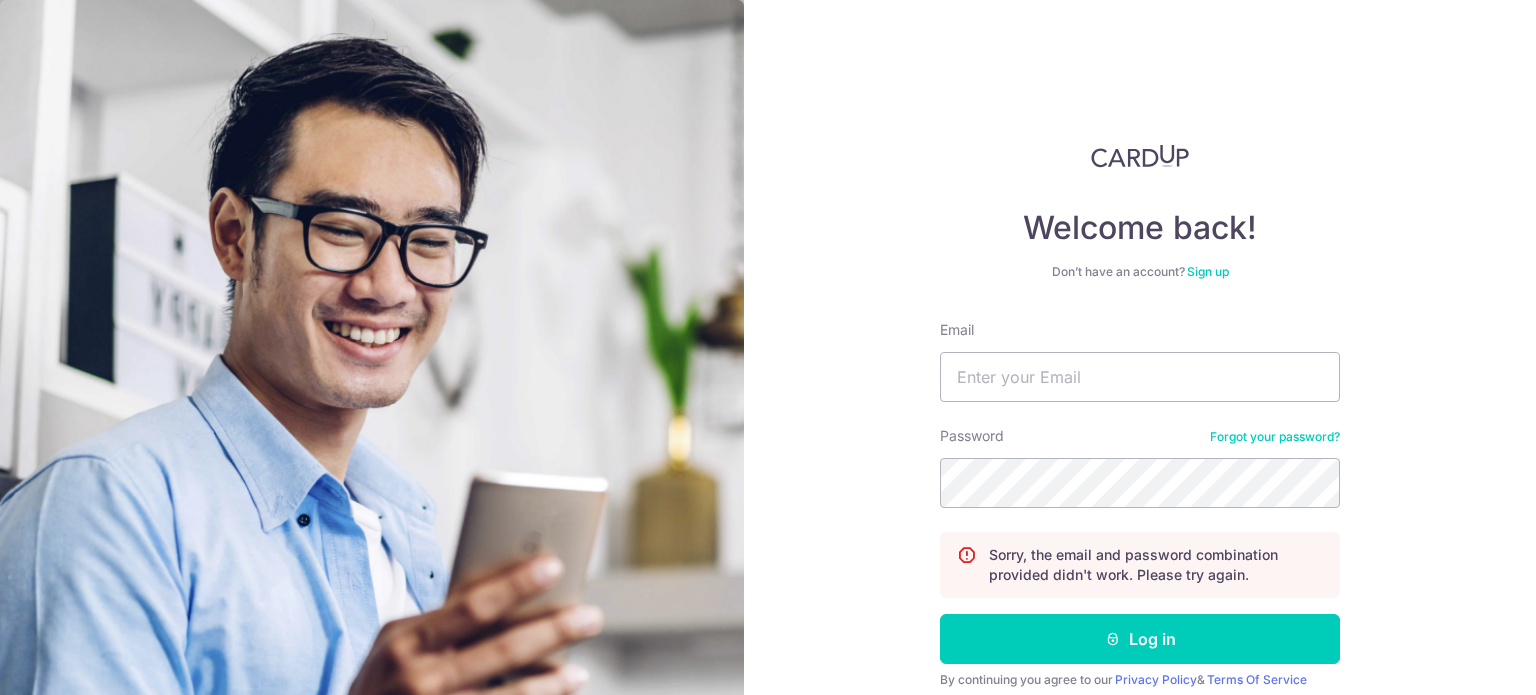 scroll, scrollTop: 0, scrollLeft: 0, axis: both 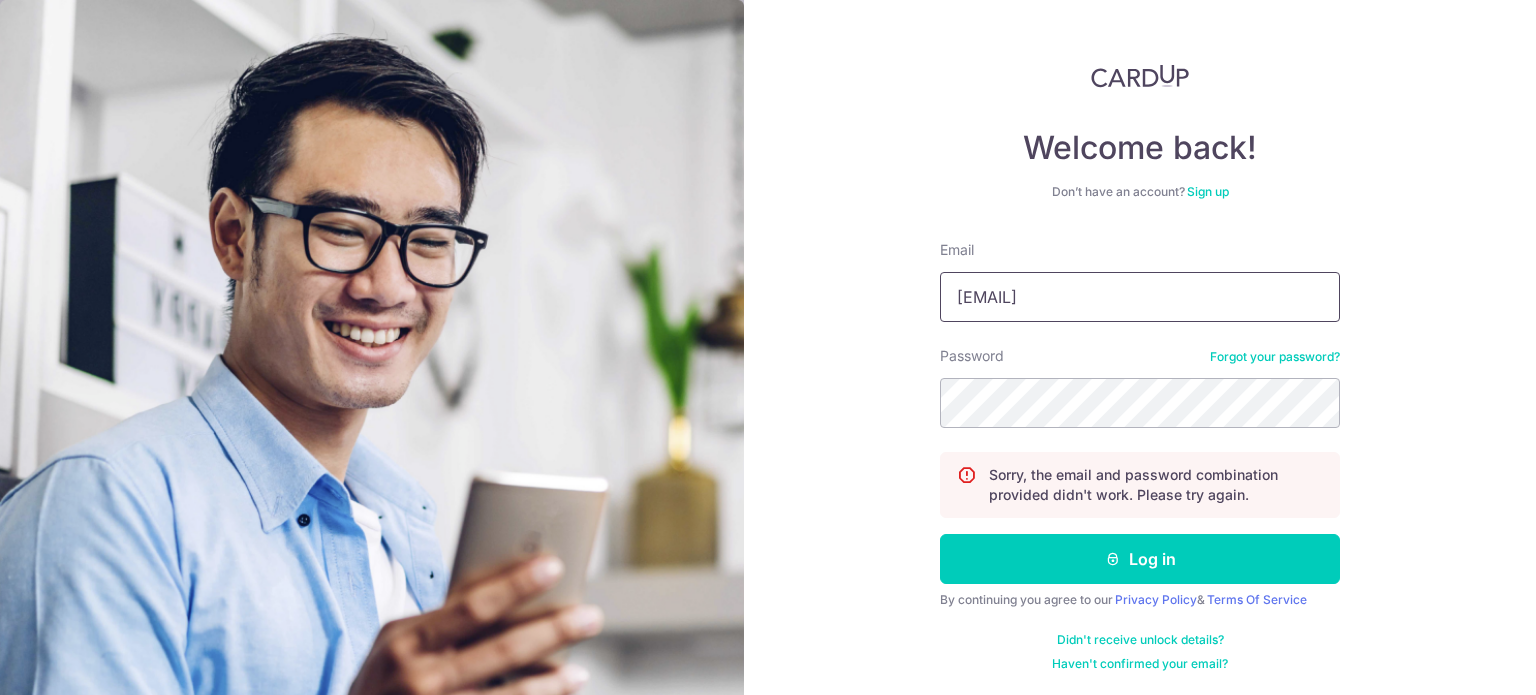 click on "[EMAIL]" at bounding box center (1140, 297) 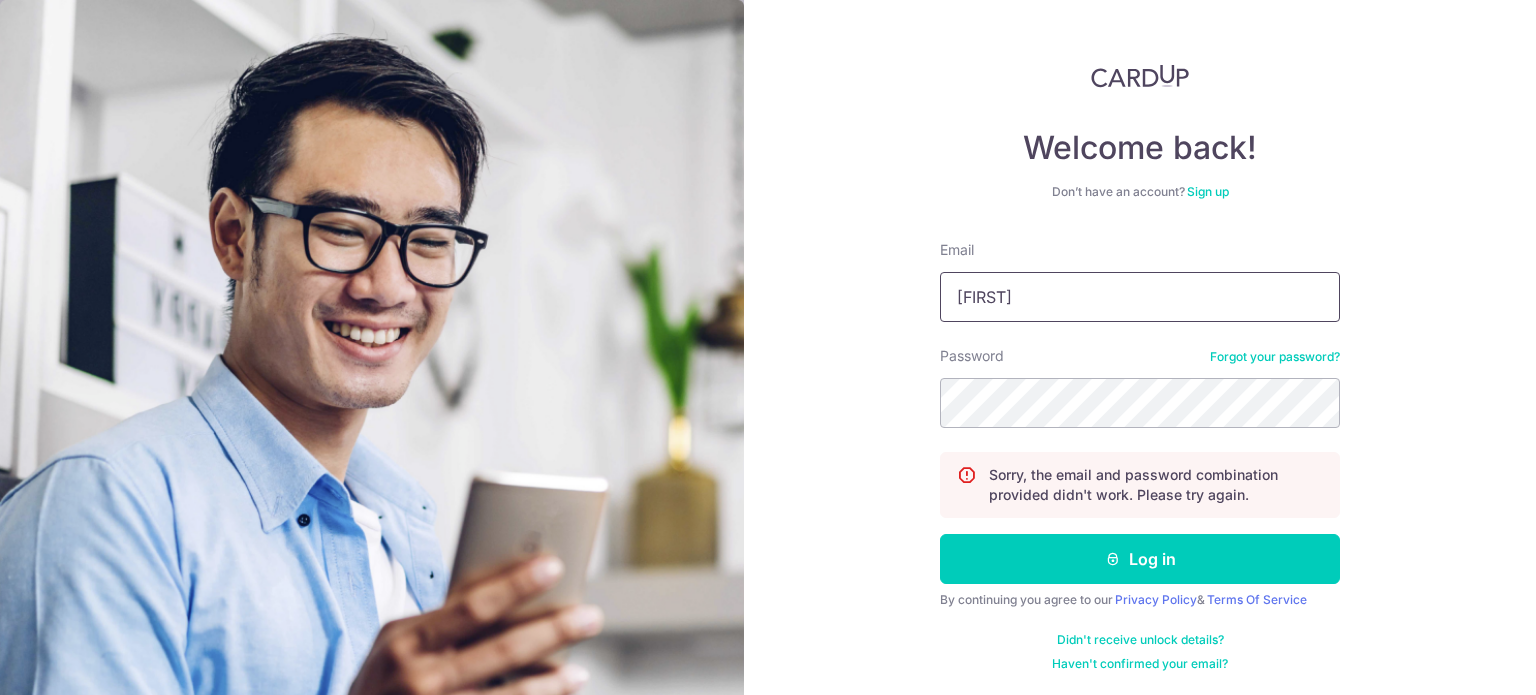 type on "felicia.tmr2013@yahoo.com" 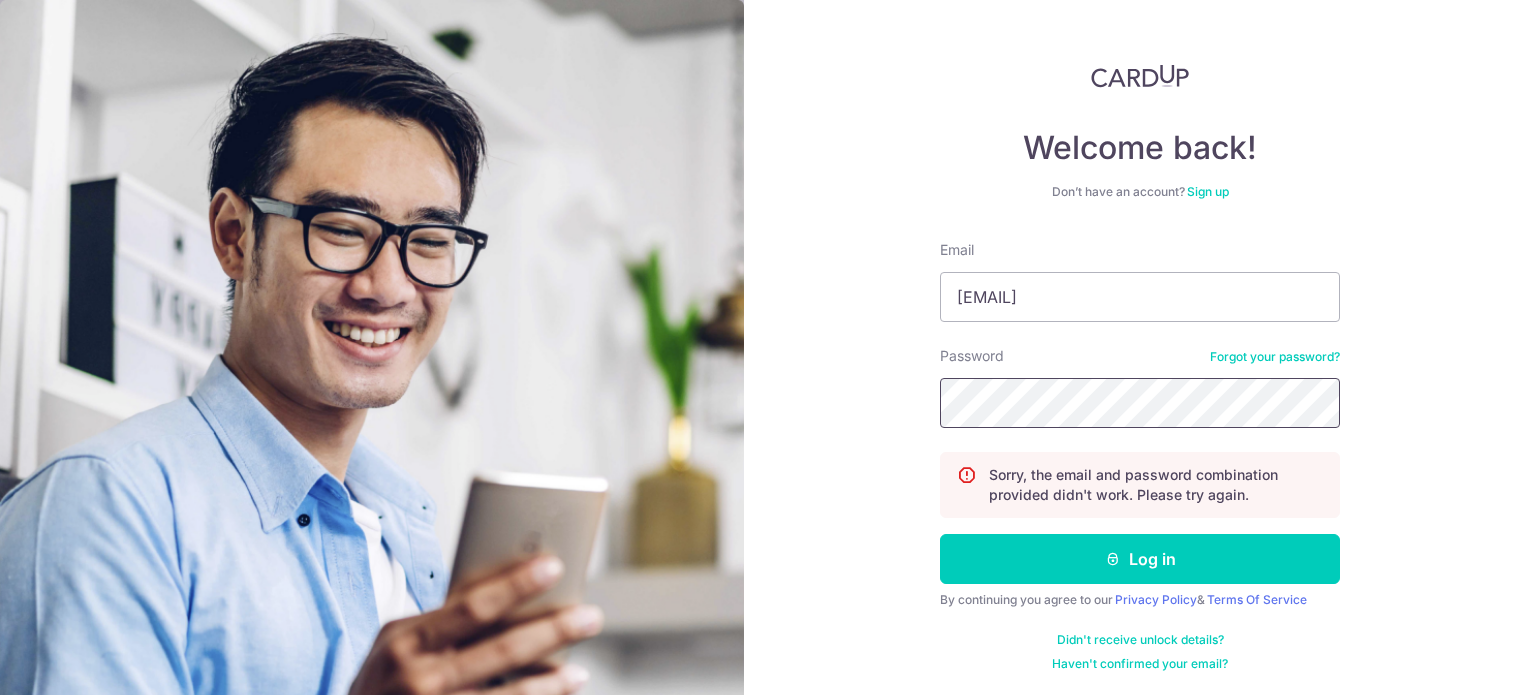 click on "Log in" at bounding box center [1140, 559] 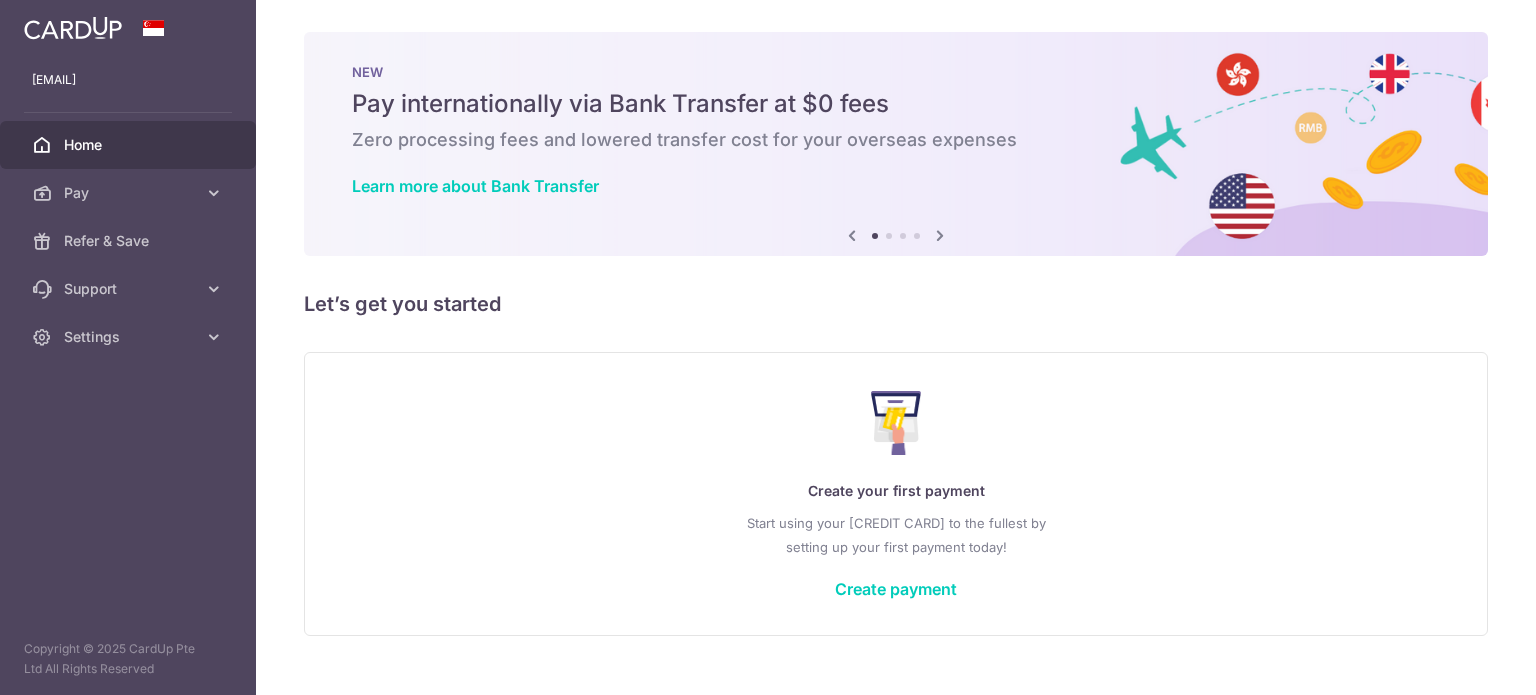 scroll, scrollTop: 0, scrollLeft: 0, axis: both 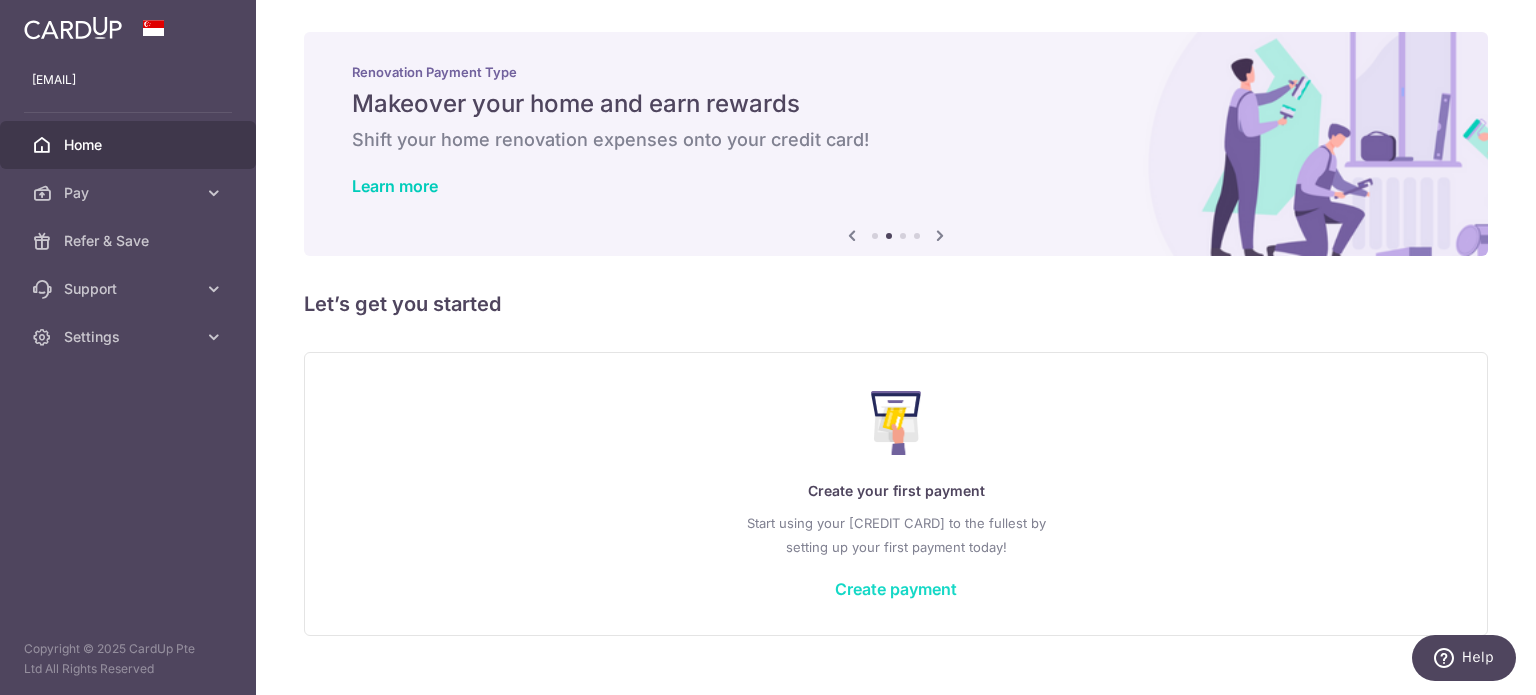 click on "Create payment" at bounding box center [896, 589] 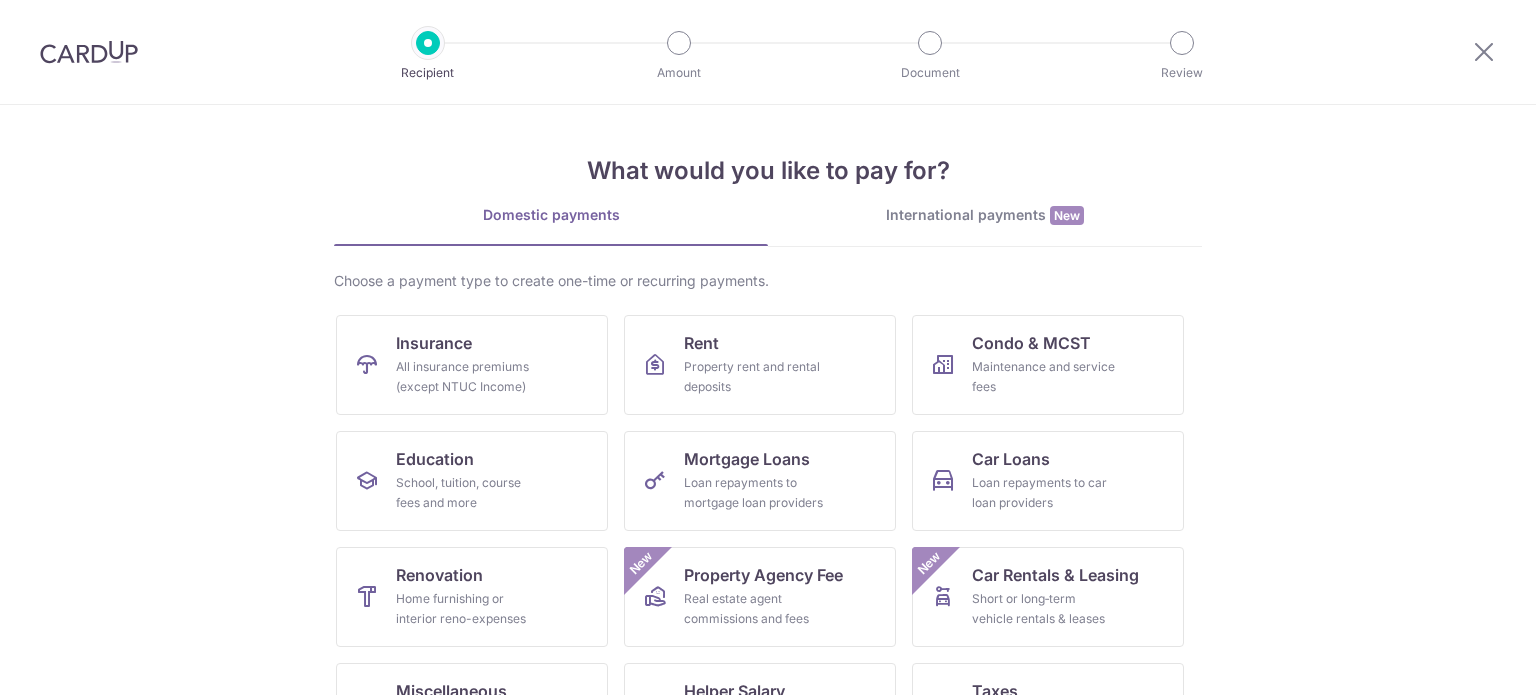 scroll, scrollTop: 0, scrollLeft: 0, axis: both 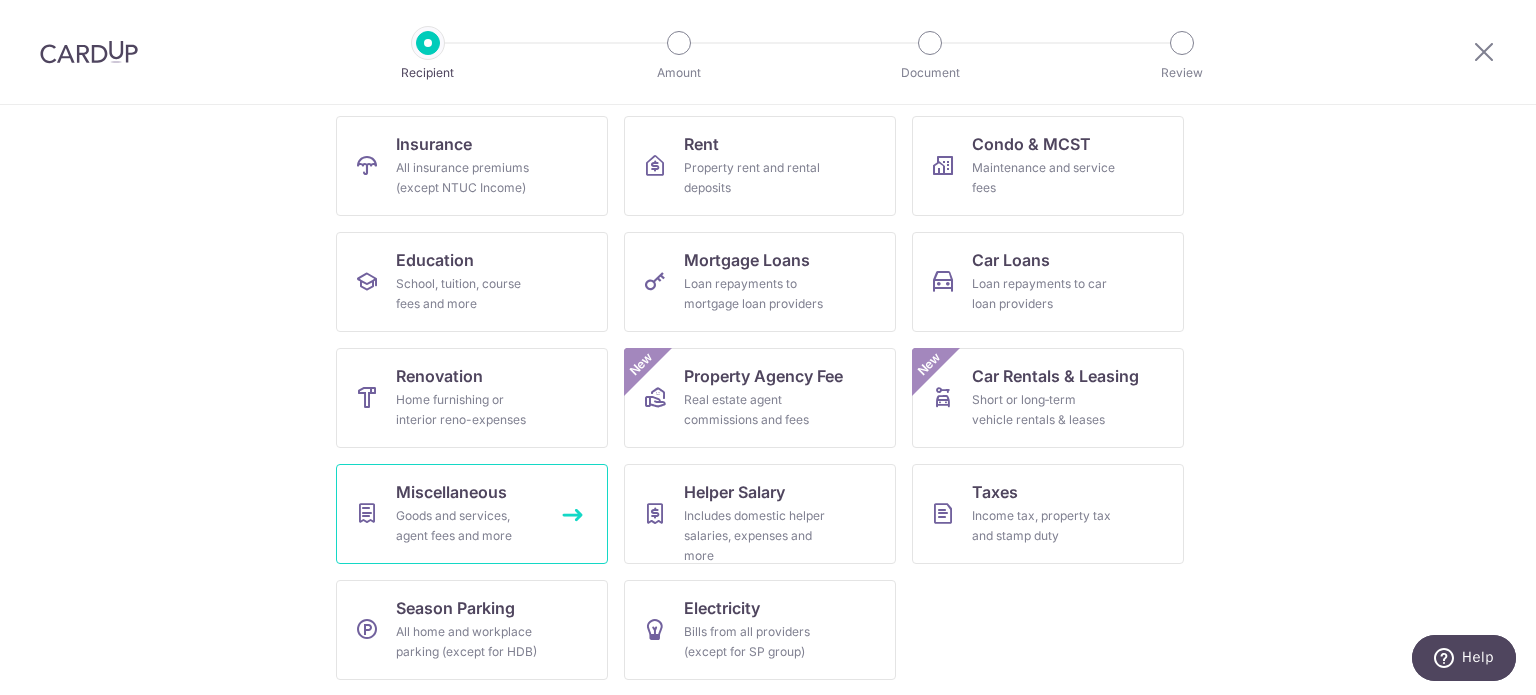 click on "Goods and services, agent fees and more" at bounding box center [468, 178] 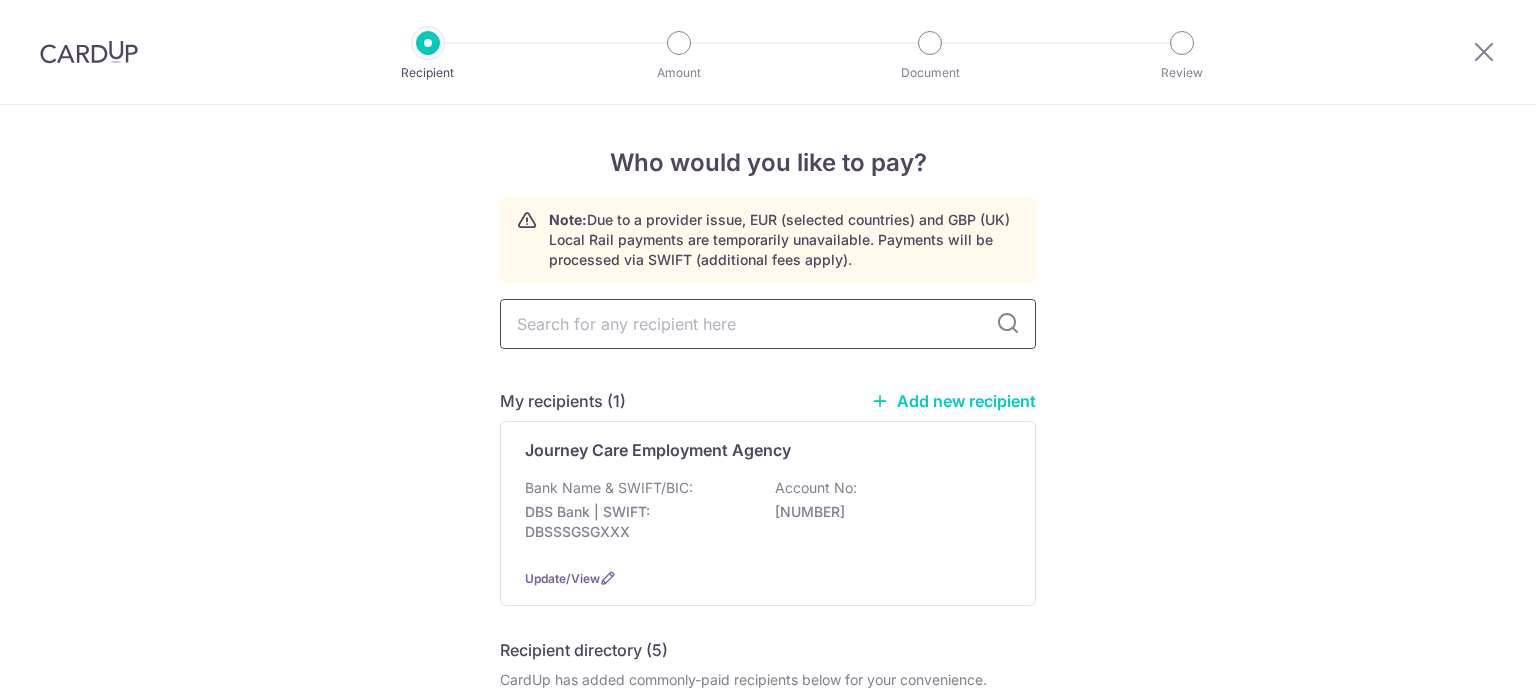 scroll, scrollTop: 0, scrollLeft: 0, axis: both 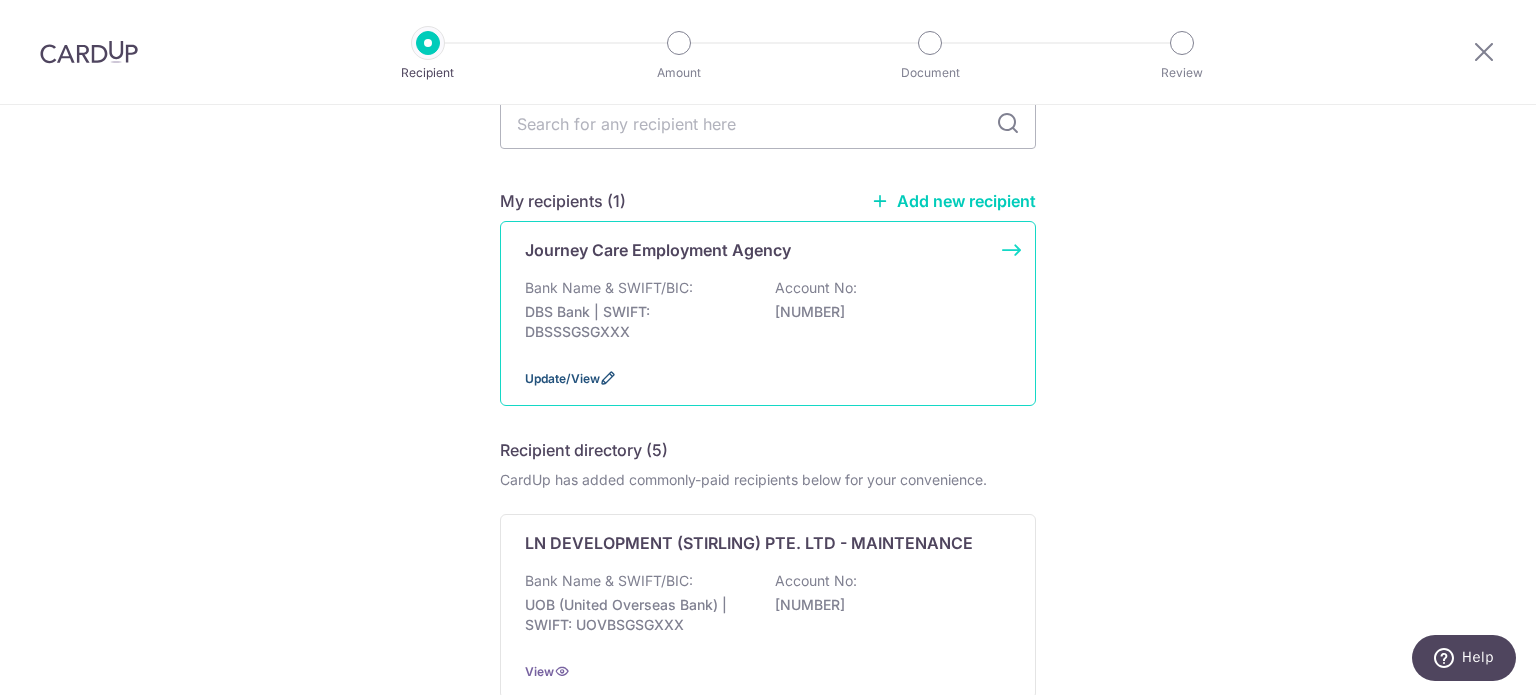 click on "Update/View" at bounding box center [562, 378] 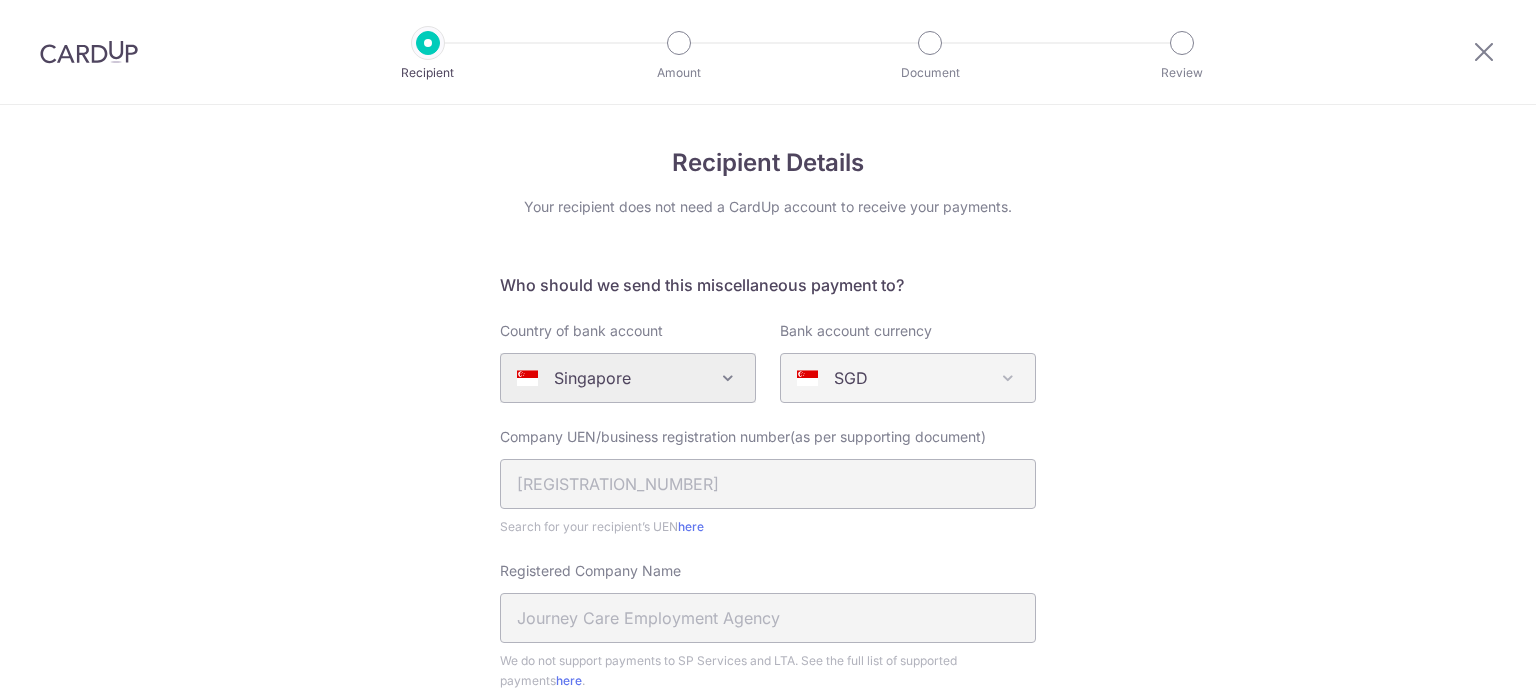 scroll, scrollTop: 0, scrollLeft: 0, axis: both 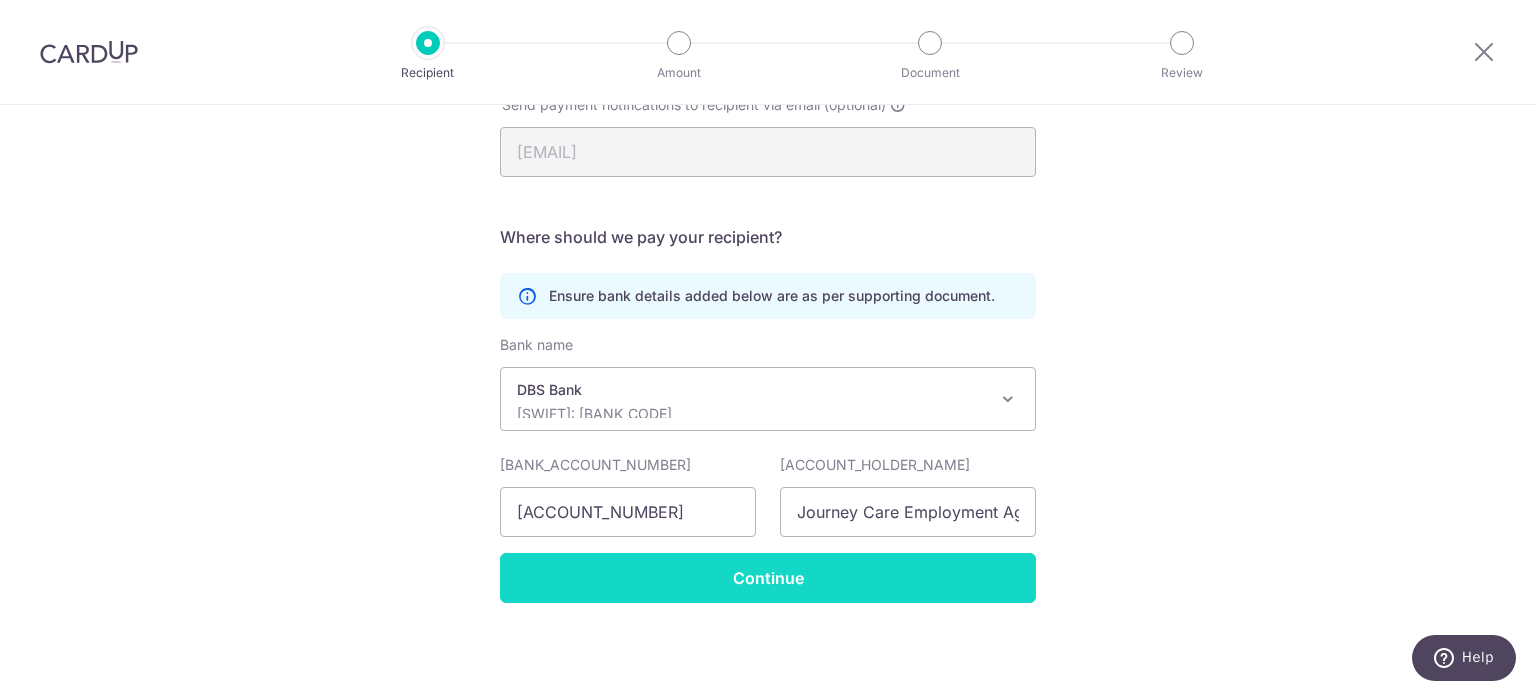 click on "Continue" at bounding box center [768, 578] 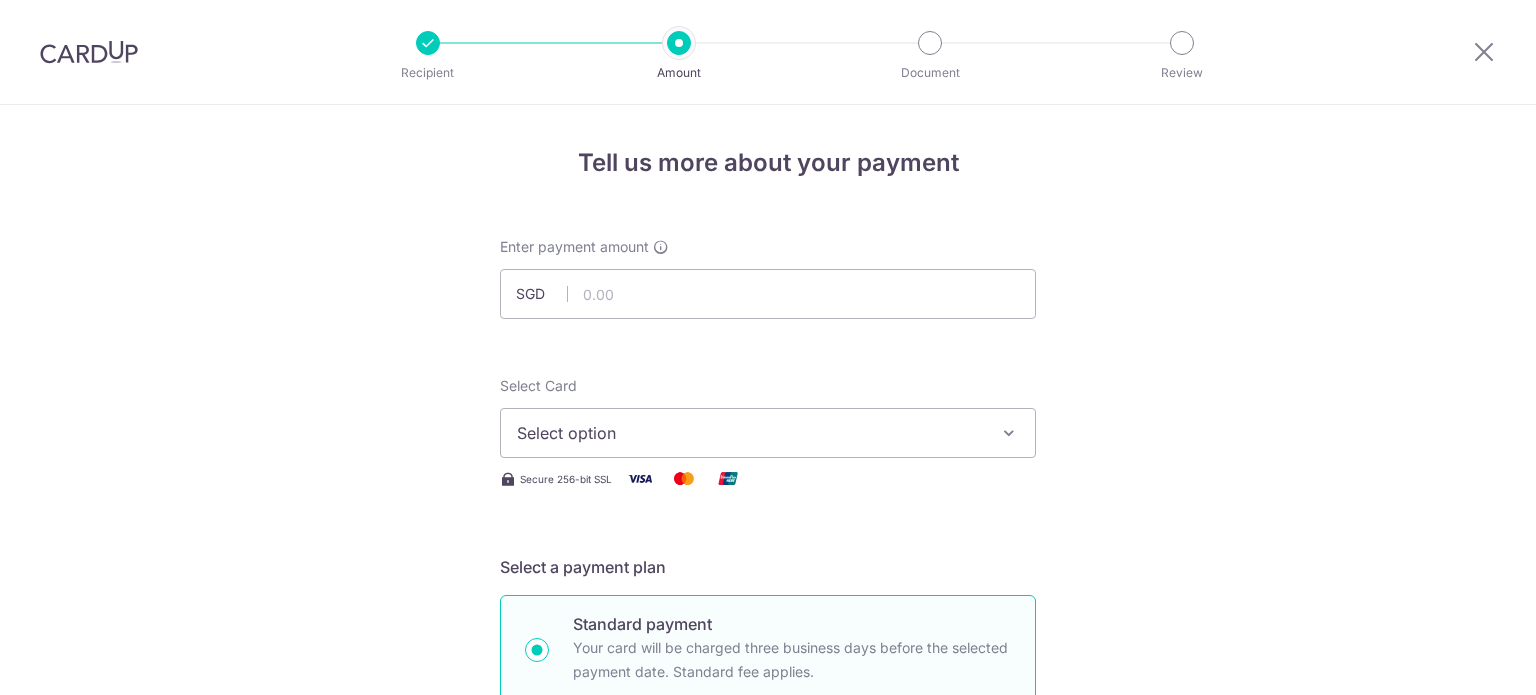 scroll, scrollTop: 0, scrollLeft: 0, axis: both 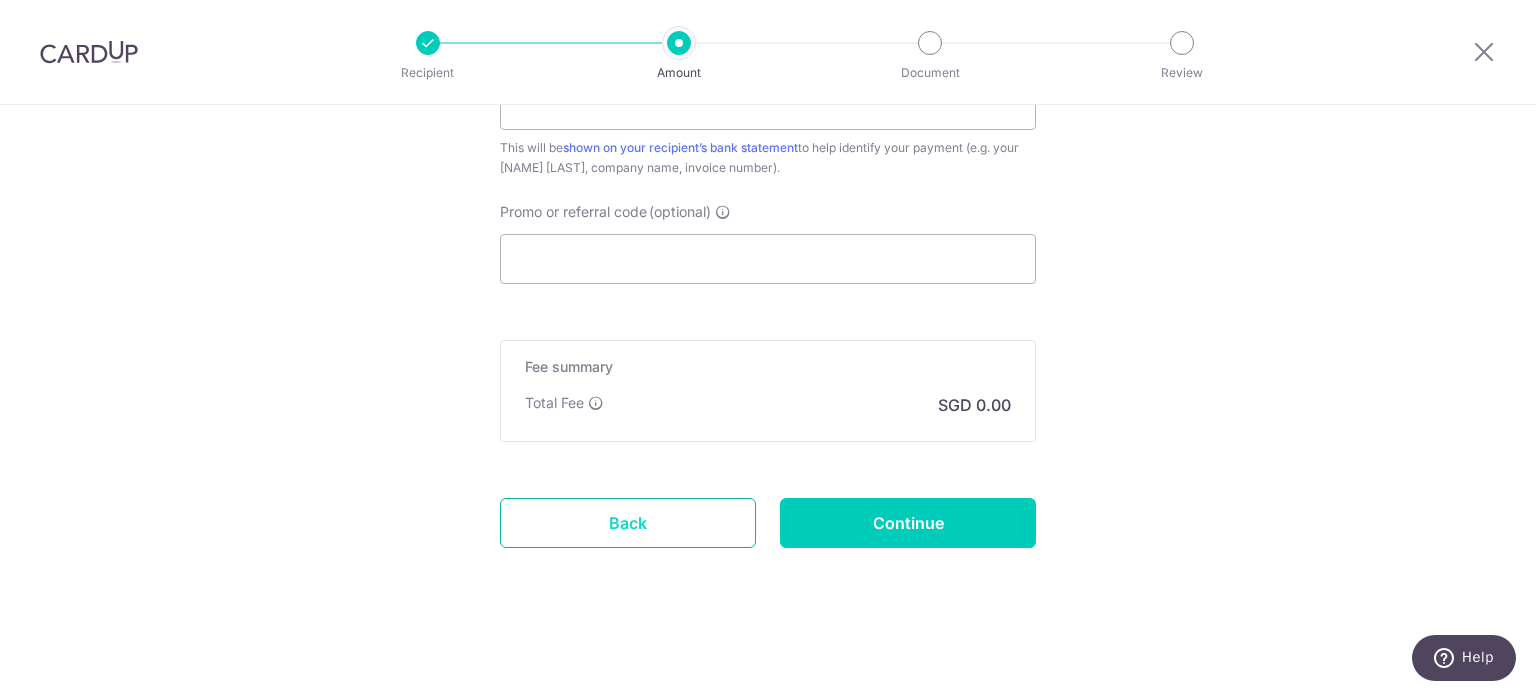 click on "Back" at bounding box center [628, 523] 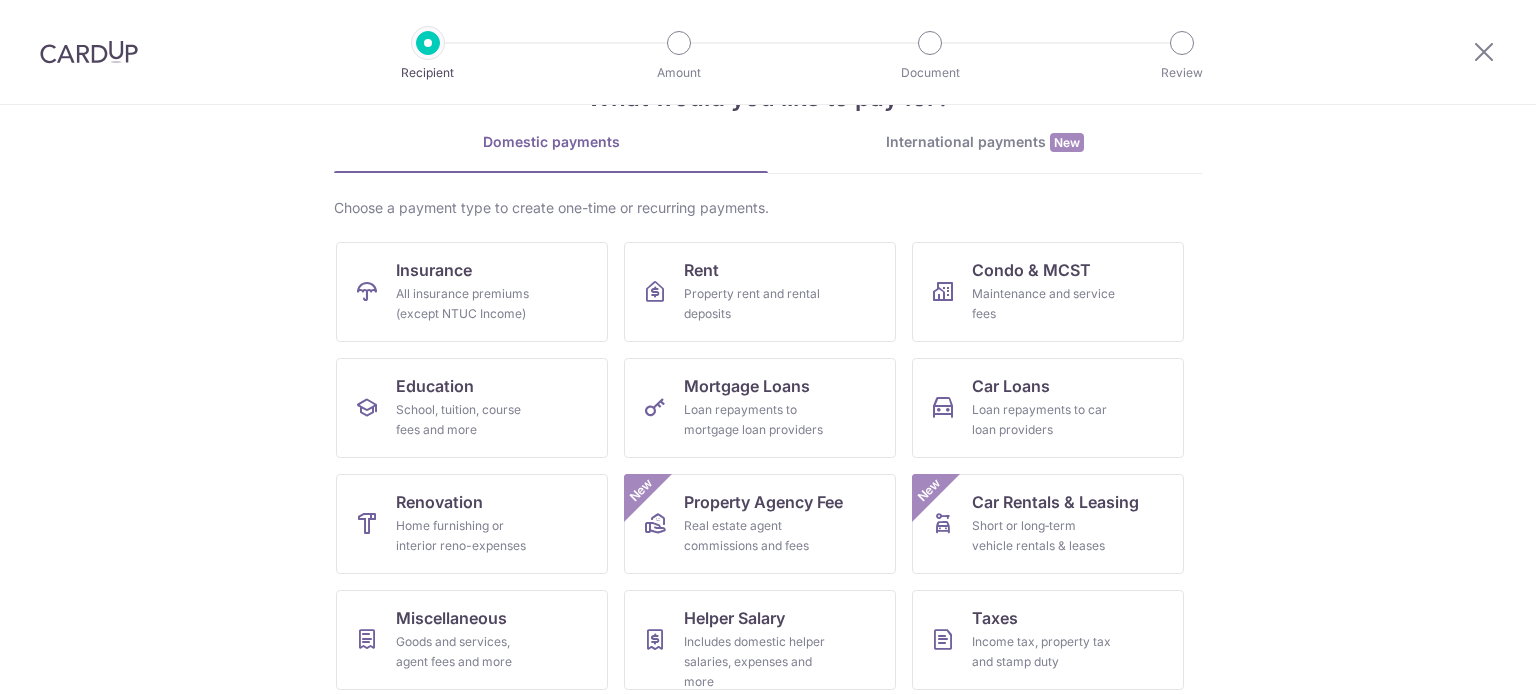 scroll, scrollTop: 199, scrollLeft: 0, axis: vertical 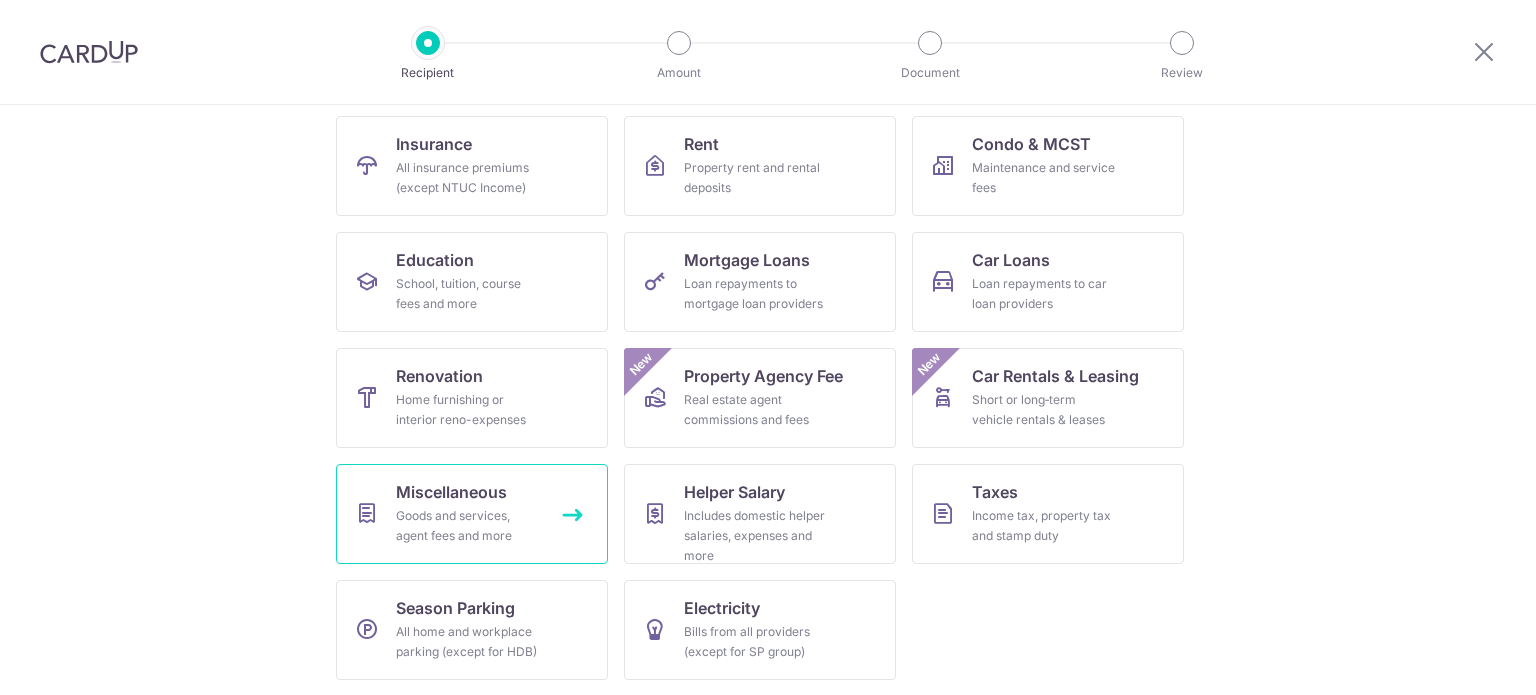 click on "Goods and services, agent fees and more" at bounding box center (468, 178) 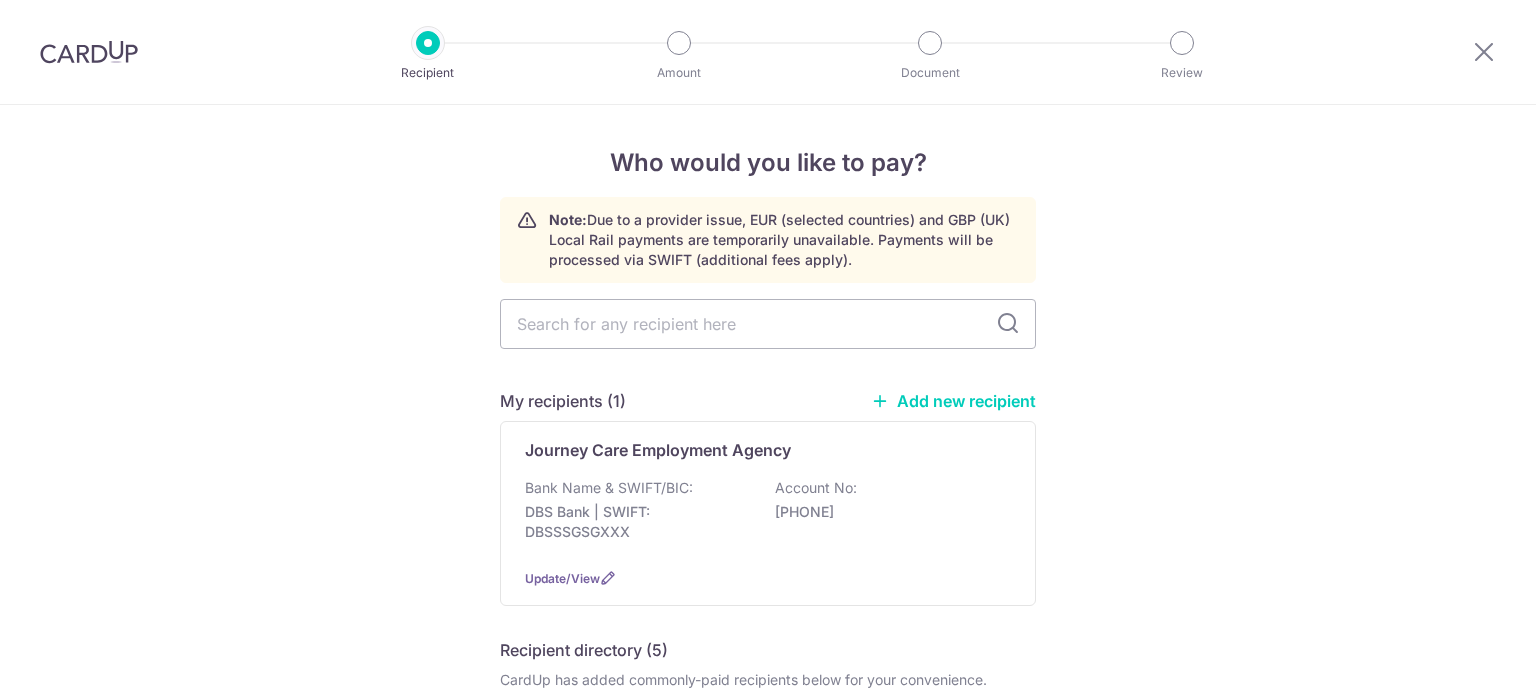 scroll, scrollTop: 0, scrollLeft: 0, axis: both 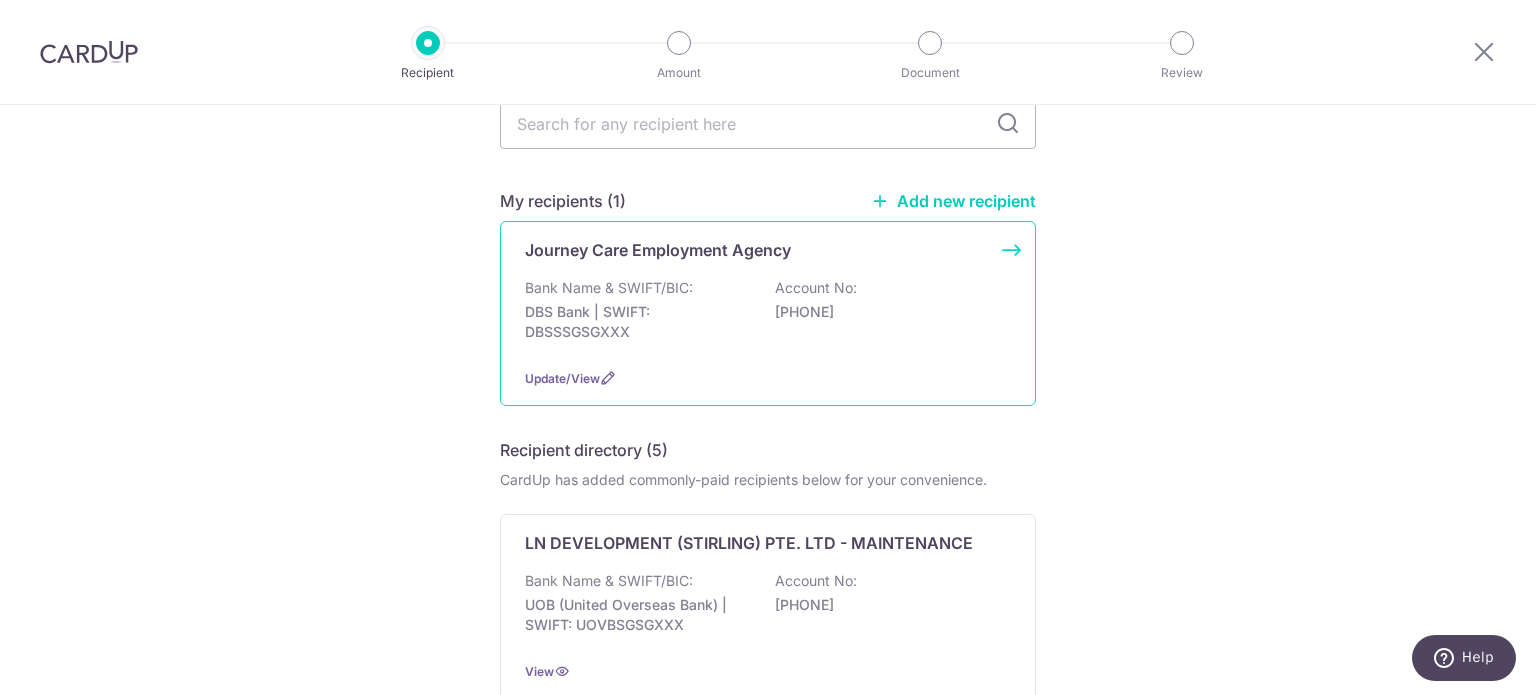 click on "DBS Bank | SWIFT: DBSSSGSGXXX" at bounding box center (637, 322) 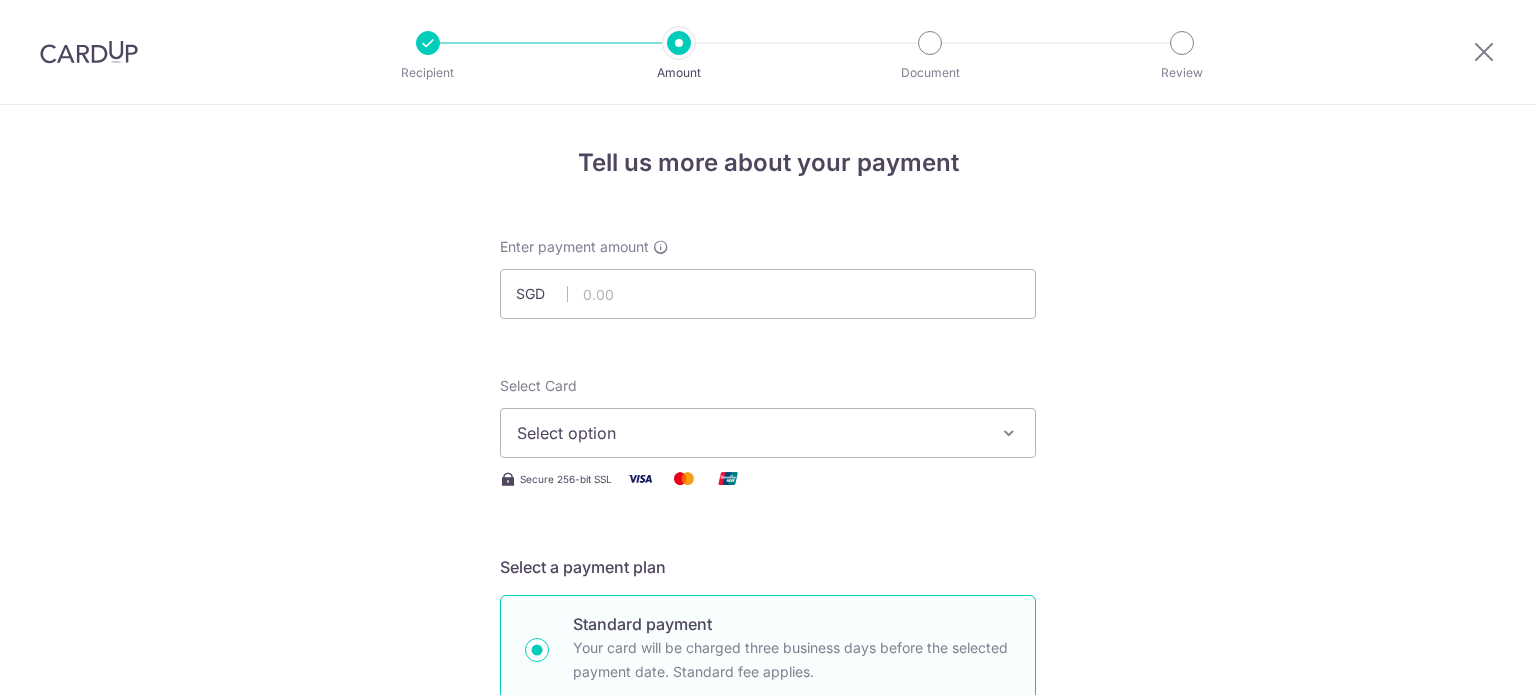 scroll, scrollTop: 0, scrollLeft: 0, axis: both 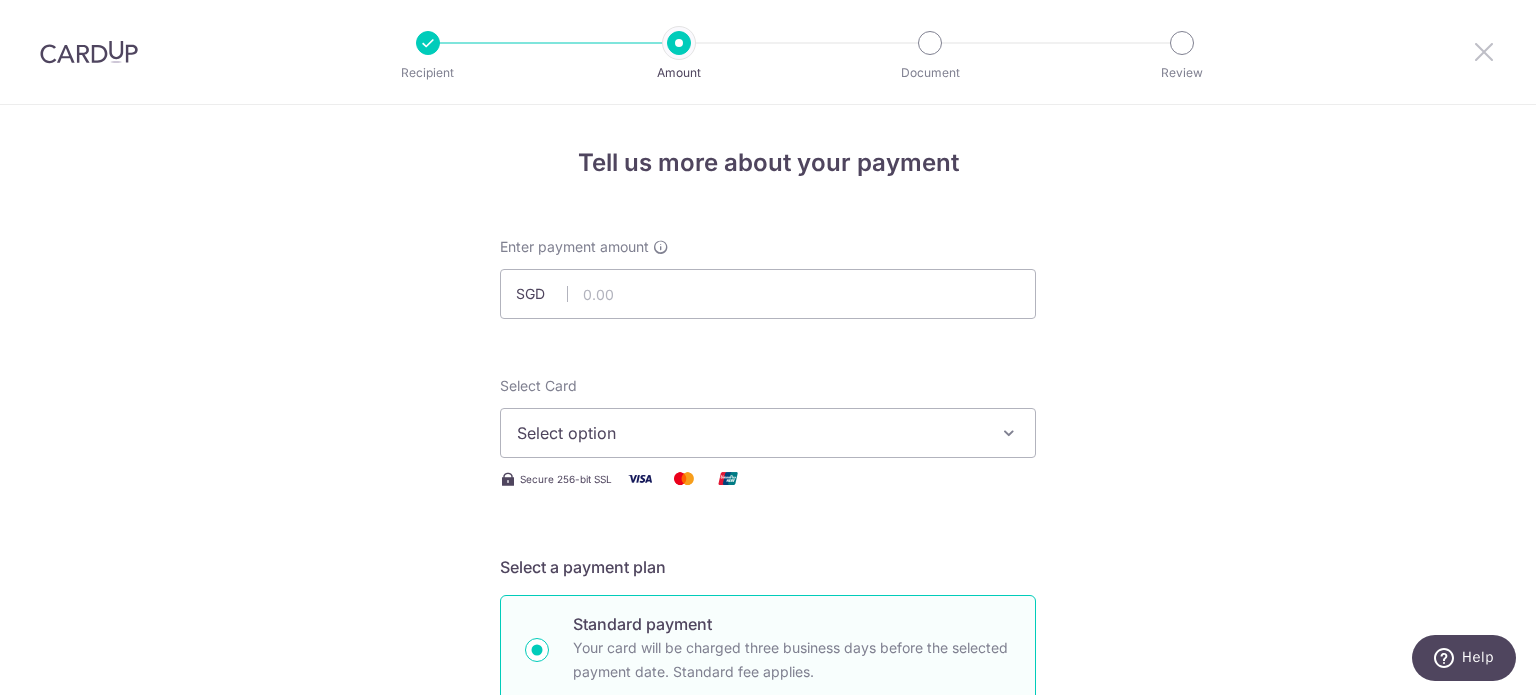click at bounding box center (1484, 51) 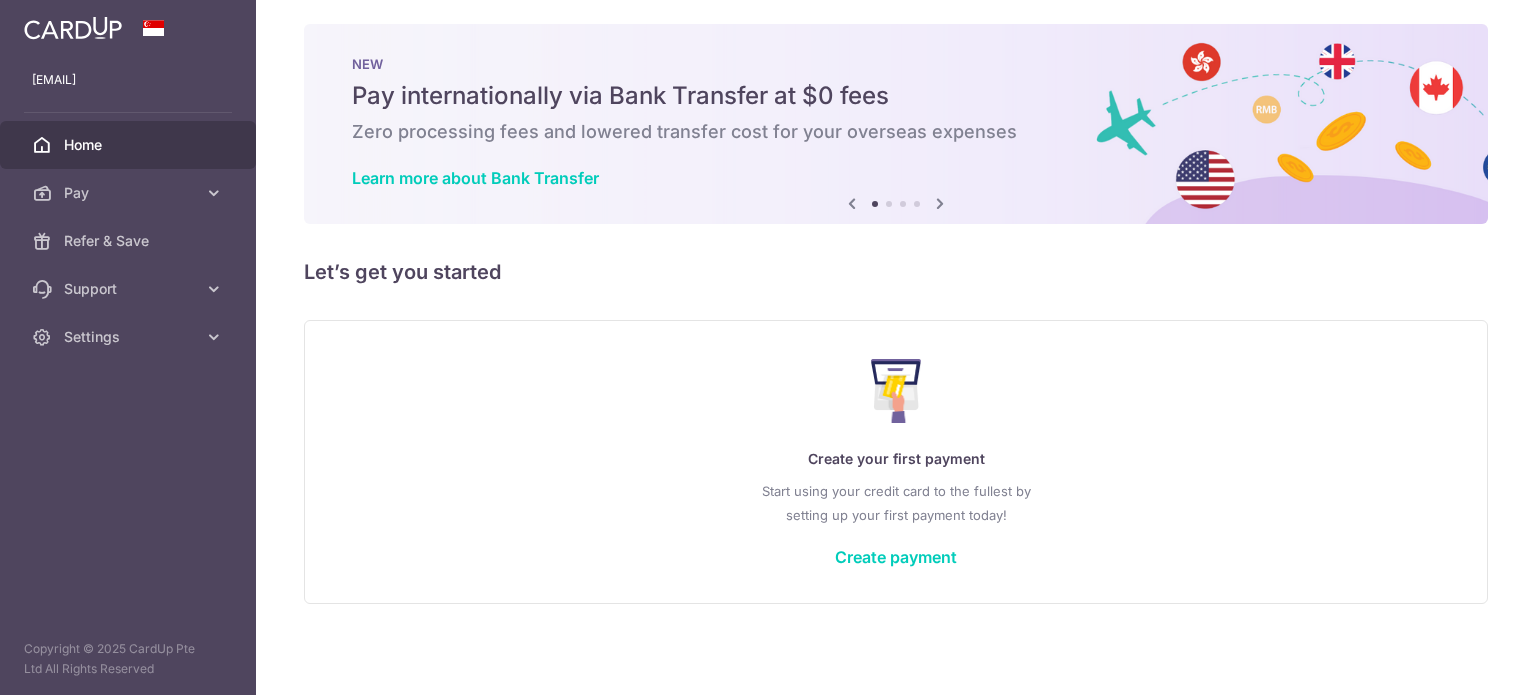 scroll, scrollTop: 11, scrollLeft: 0, axis: vertical 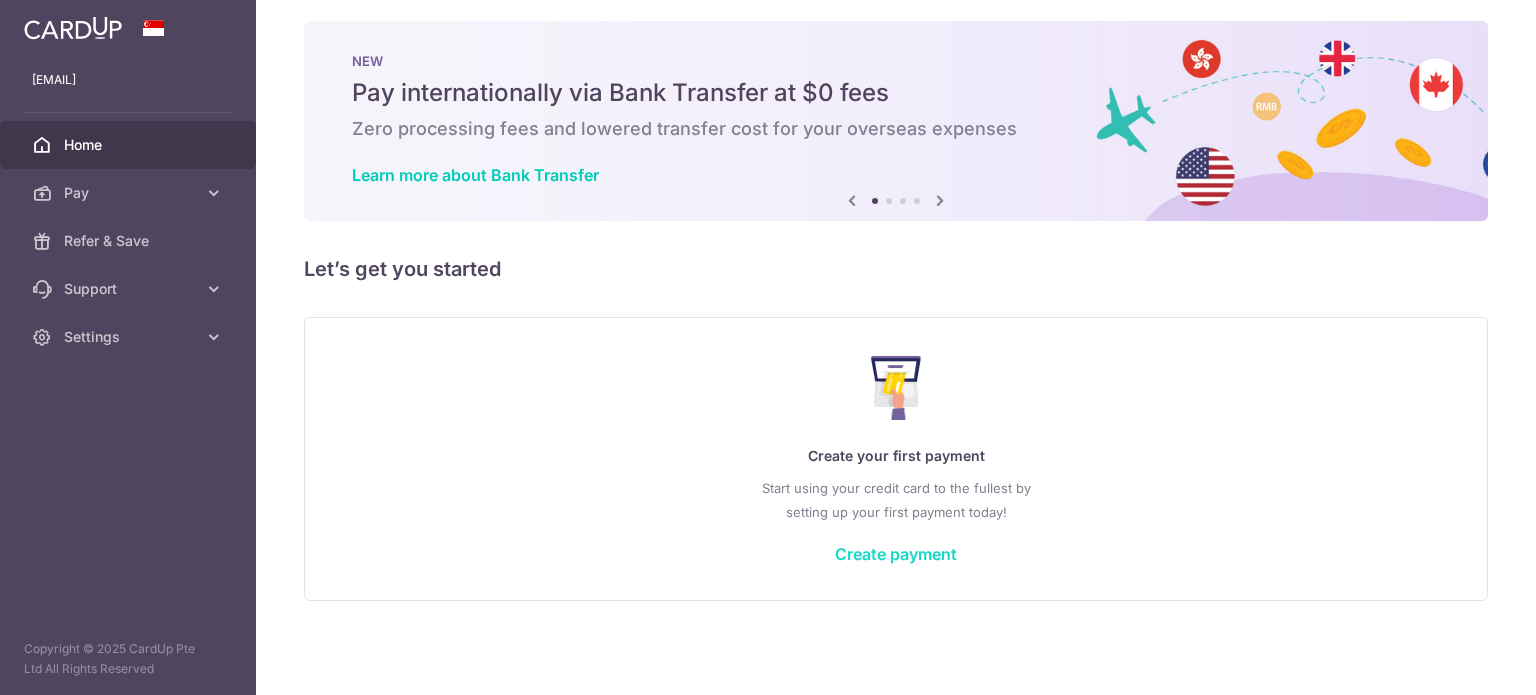 click on "Create payment" at bounding box center [896, 554] 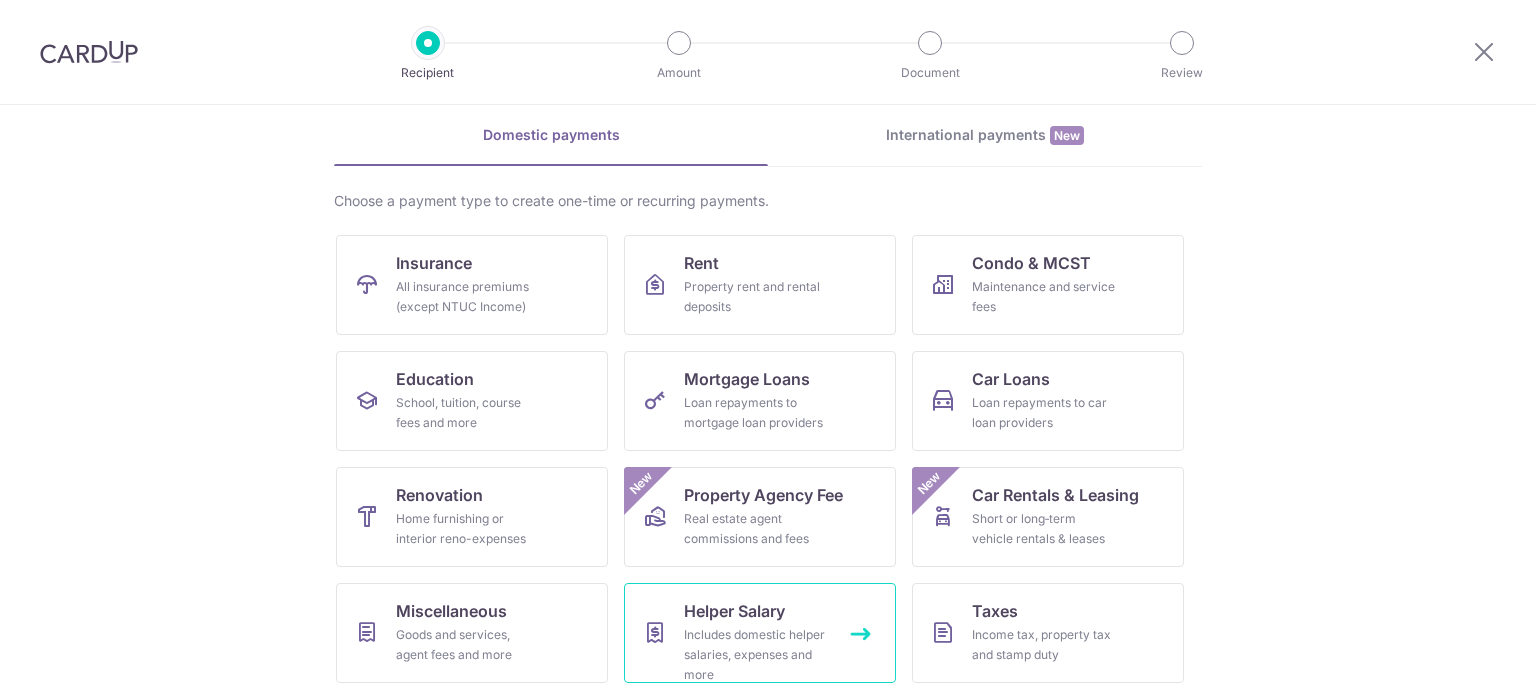 scroll, scrollTop: 199, scrollLeft: 0, axis: vertical 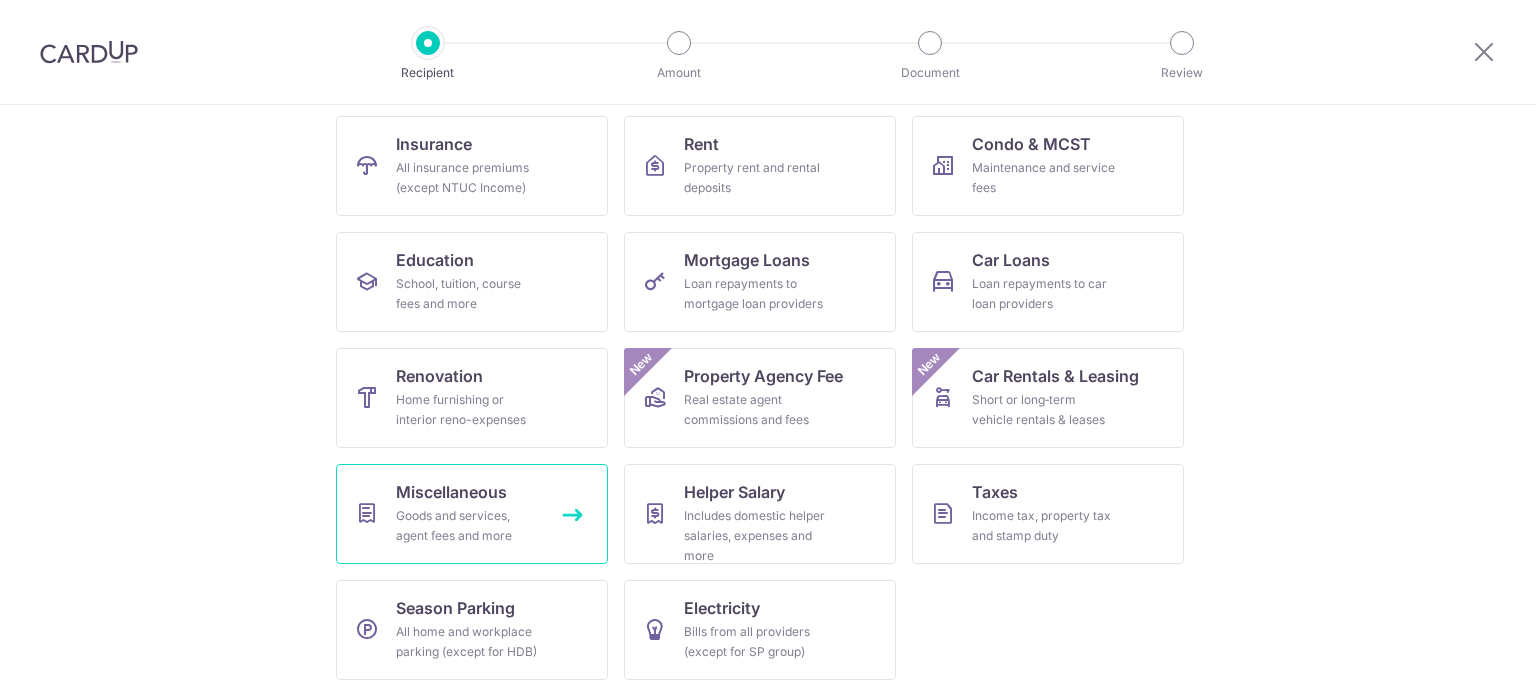 click on "Miscellaneous" at bounding box center (434, 144) 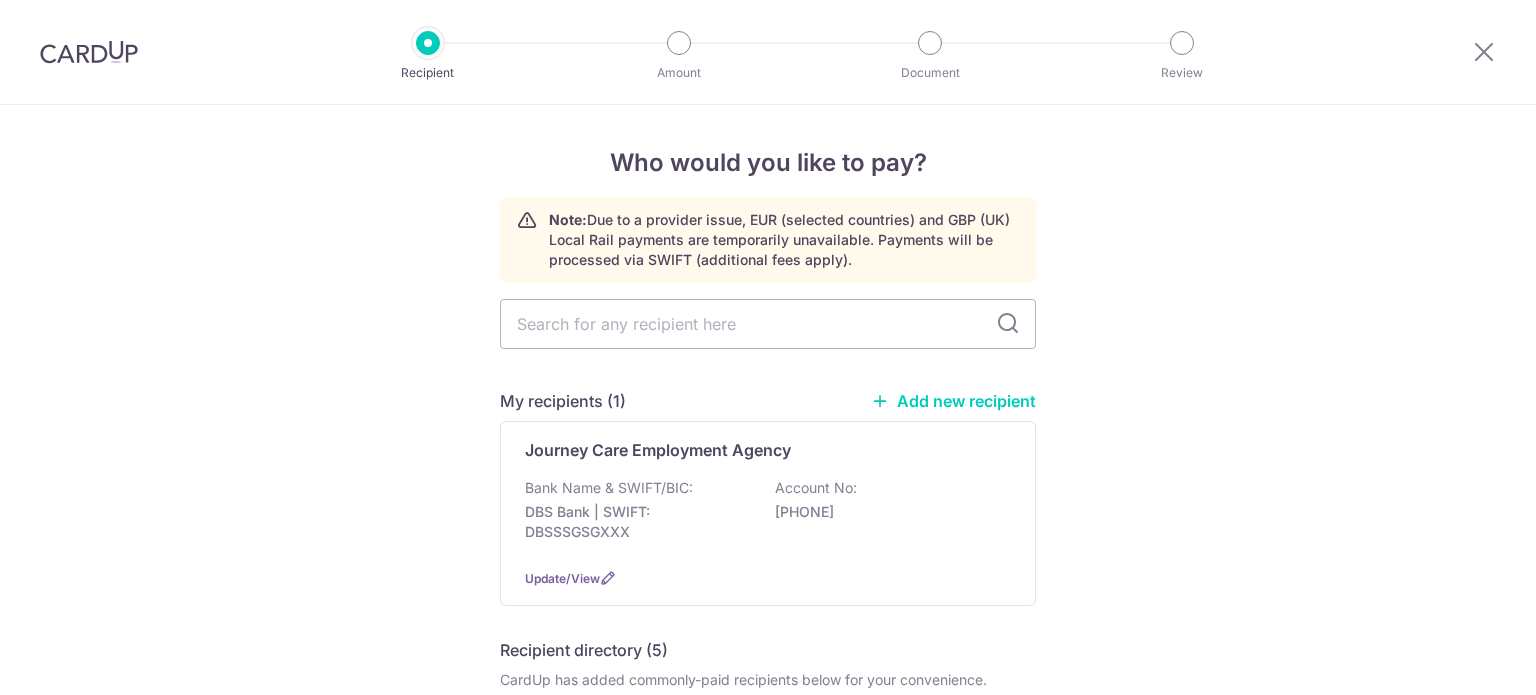 scroll, scrollTop: 0, scrollLeft: 0, axis: both 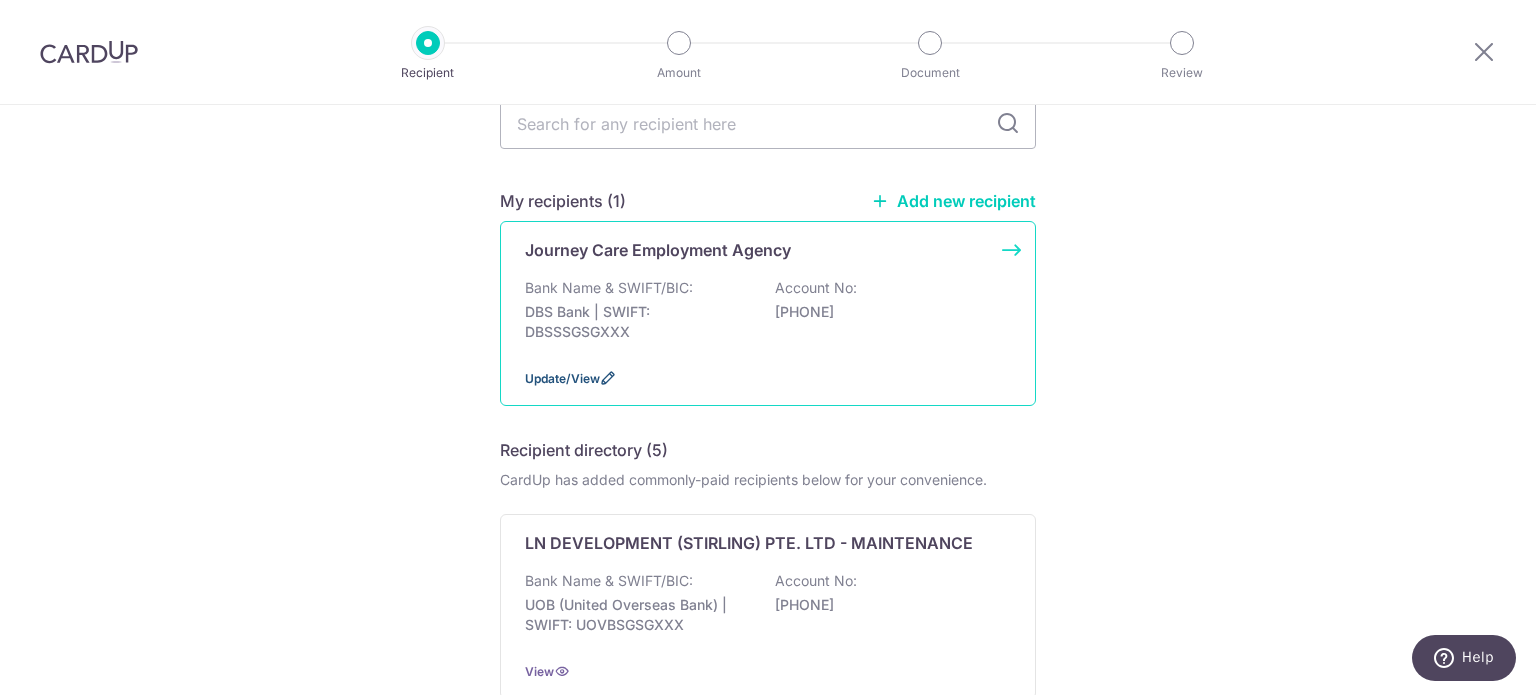 click on "Update/View" at bounding box center (562, 378) 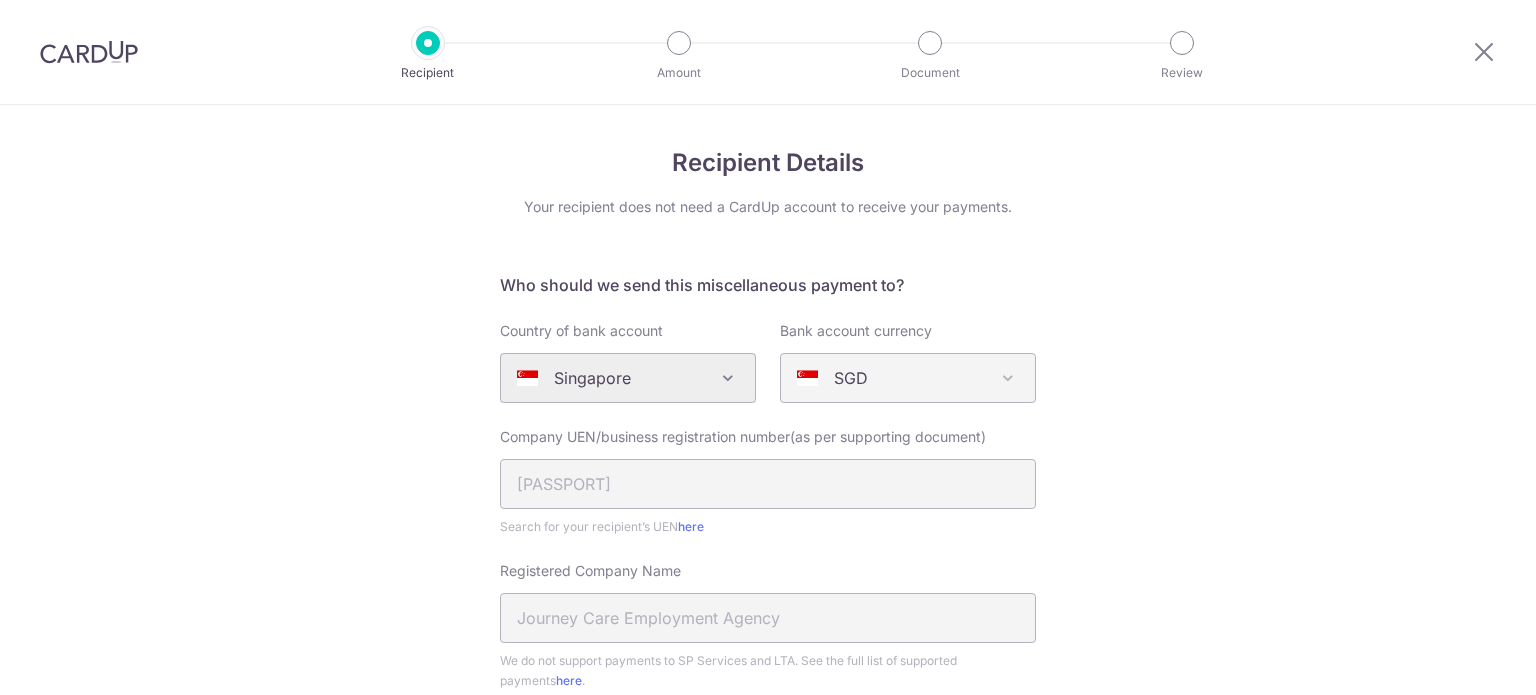 scroll, scrollTop: 0, scrollLeft: 0, axis: both 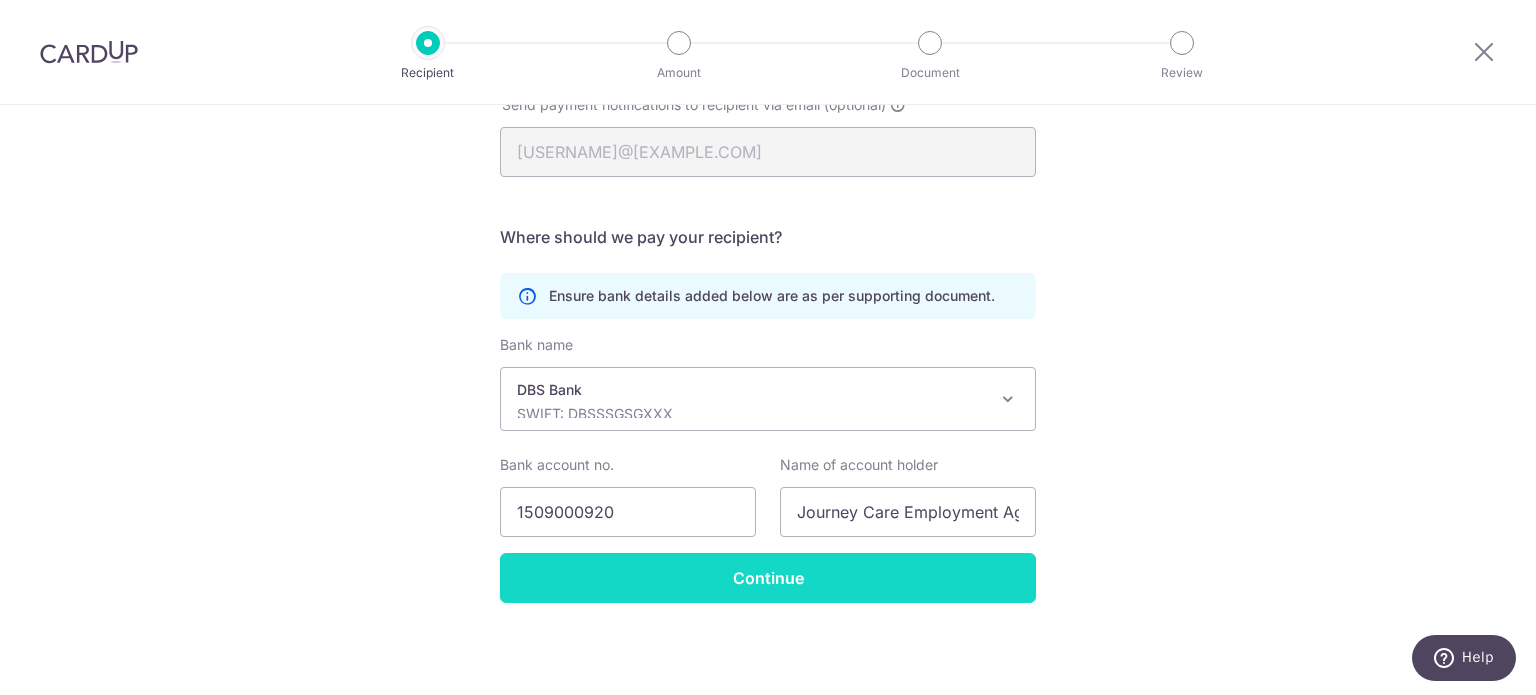click on "Continue" at bounding box center [768, 578] 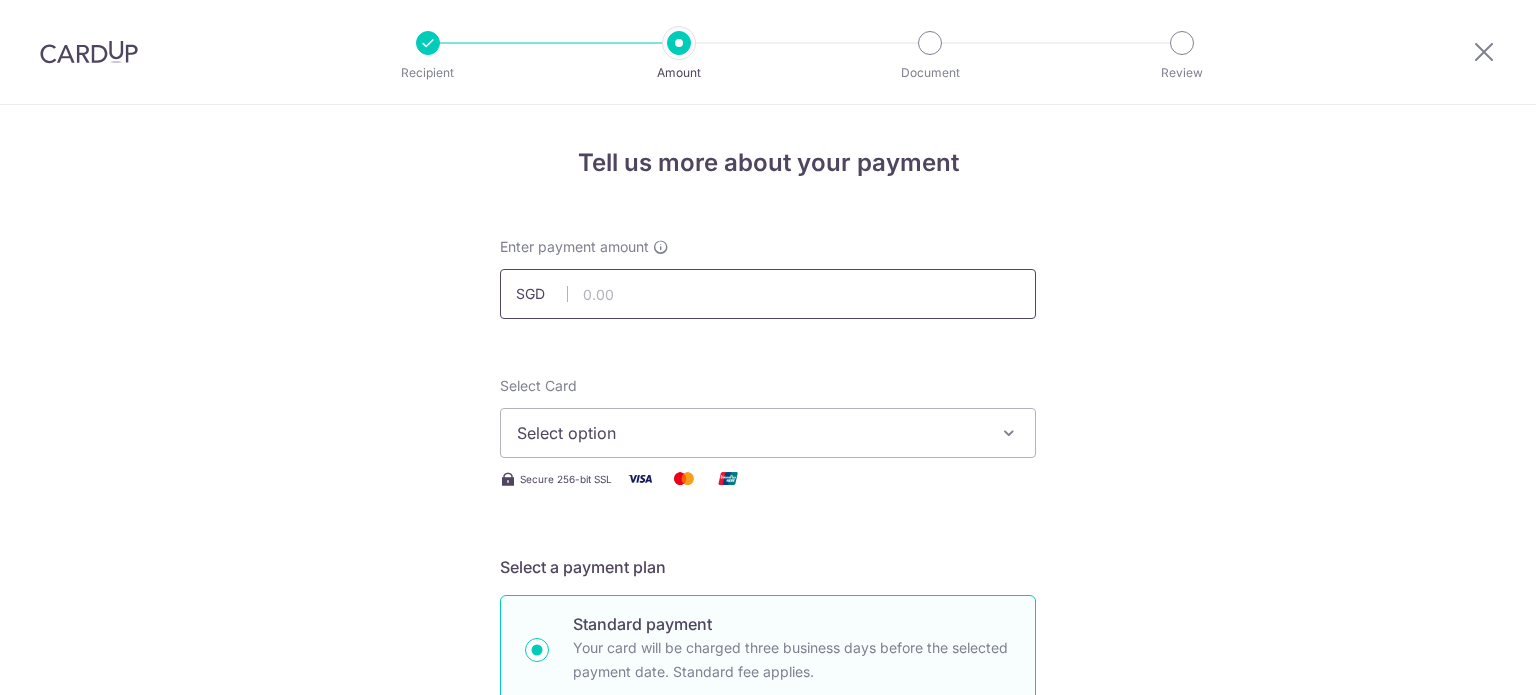 scroll, scrollTop: 0, scrollLeft: 0, axis: both 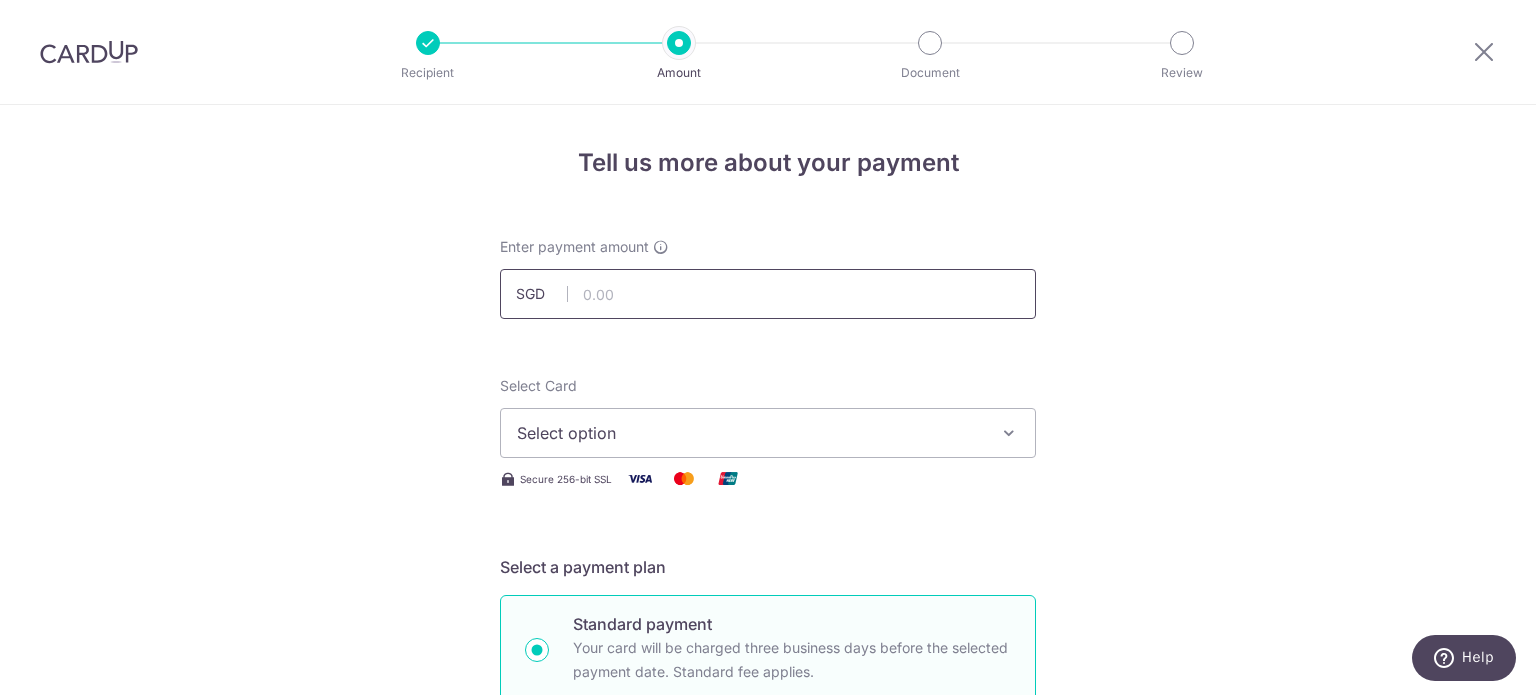 click at bounding box center [768, 294] 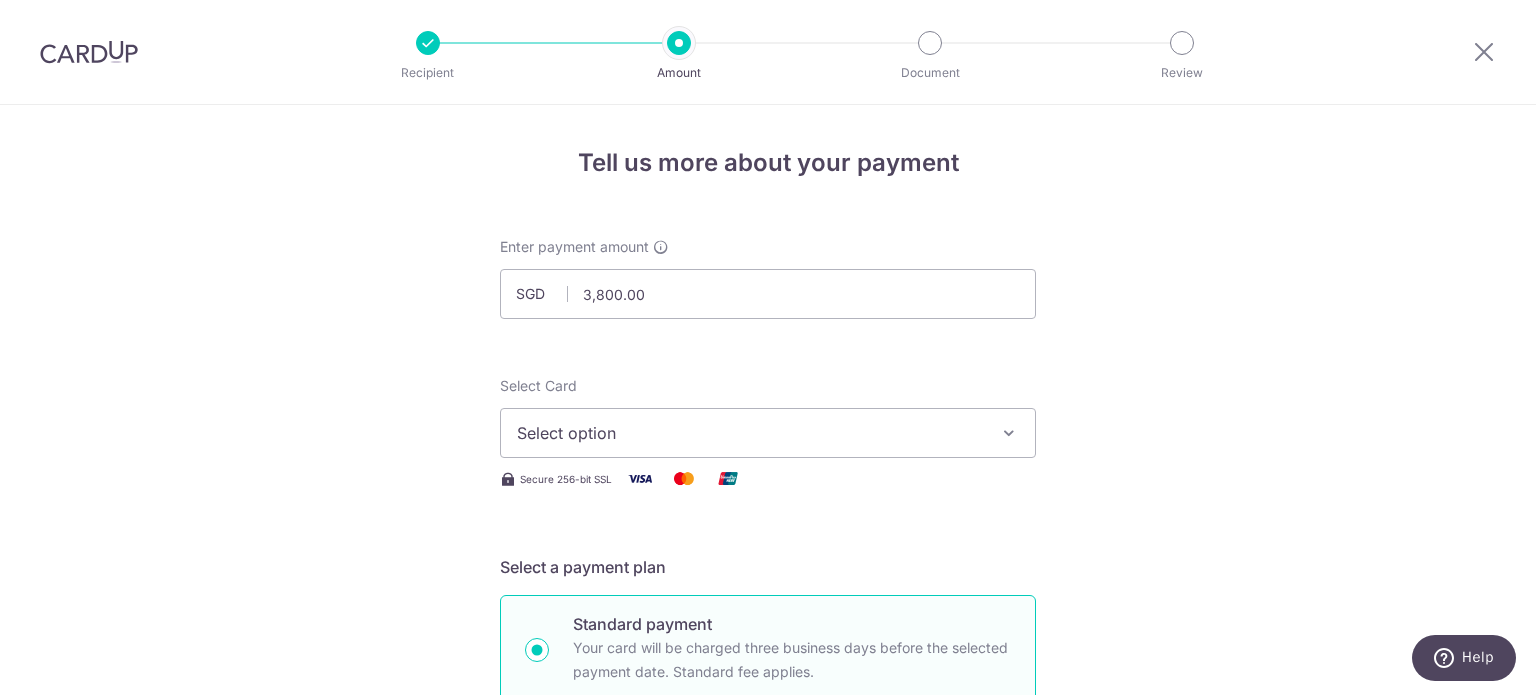 click on "Tell us more about your payment
Enter payment amount
SGD
3,800.00
3800.00
Select Card
Select option
Add credit card
Secure 256-bit SSL
Text
New card details
Card
Secure 256-bit SSL" at bounding box center [768, 1009] 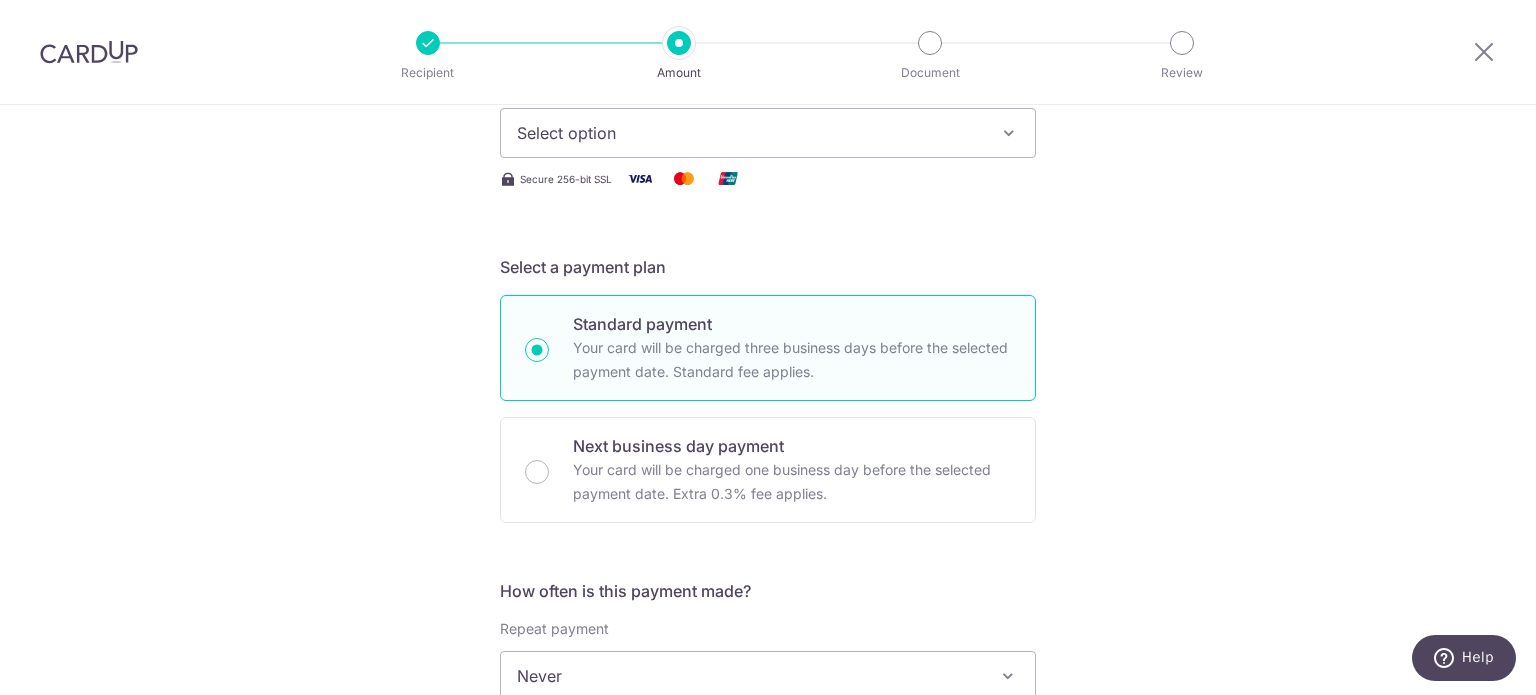 scroll, scrollTop: 200, scrollLeft: 0, axis: vertical 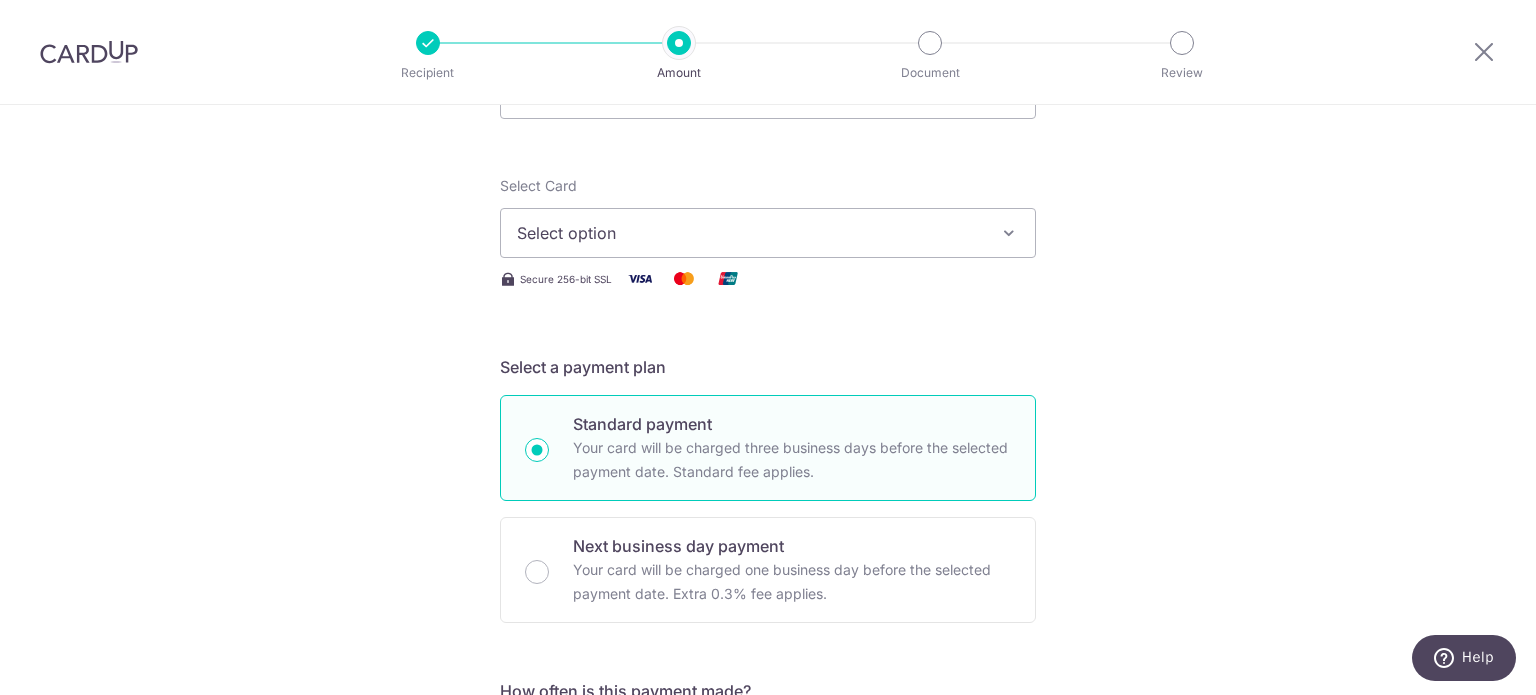 click on "Select option" at bounding box center (768, 233) 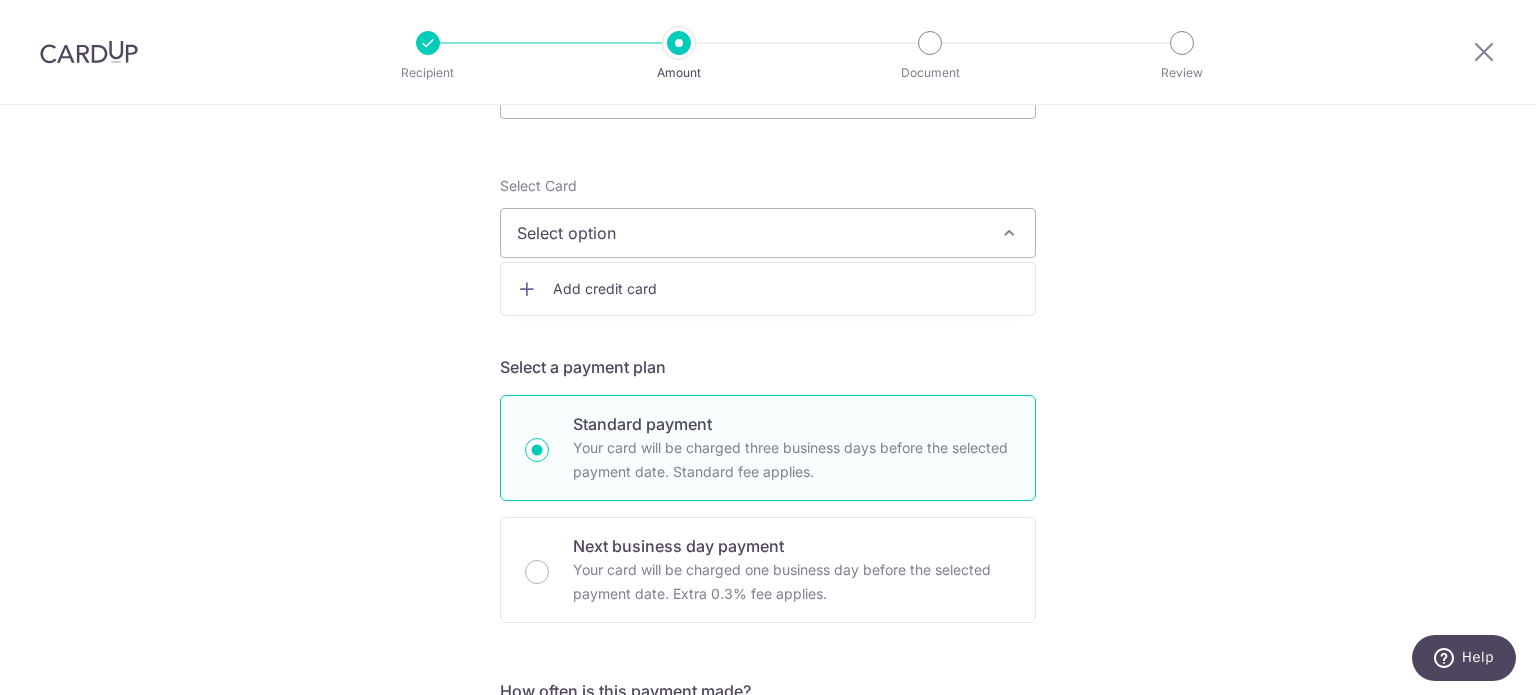 click on "Add credit card" at bounding box center [786, 289] 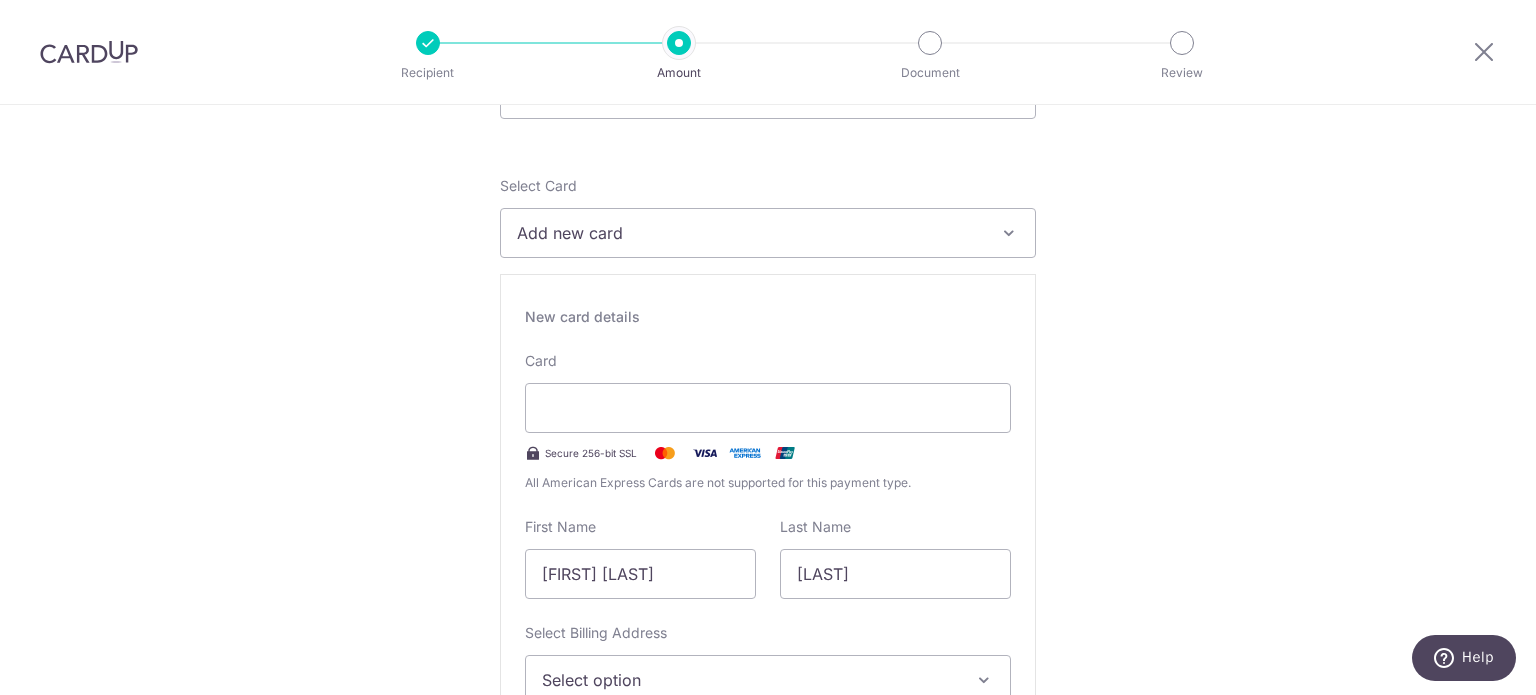 scroll, scrollTop: 300, scrollLeft: 0, axis: vertical 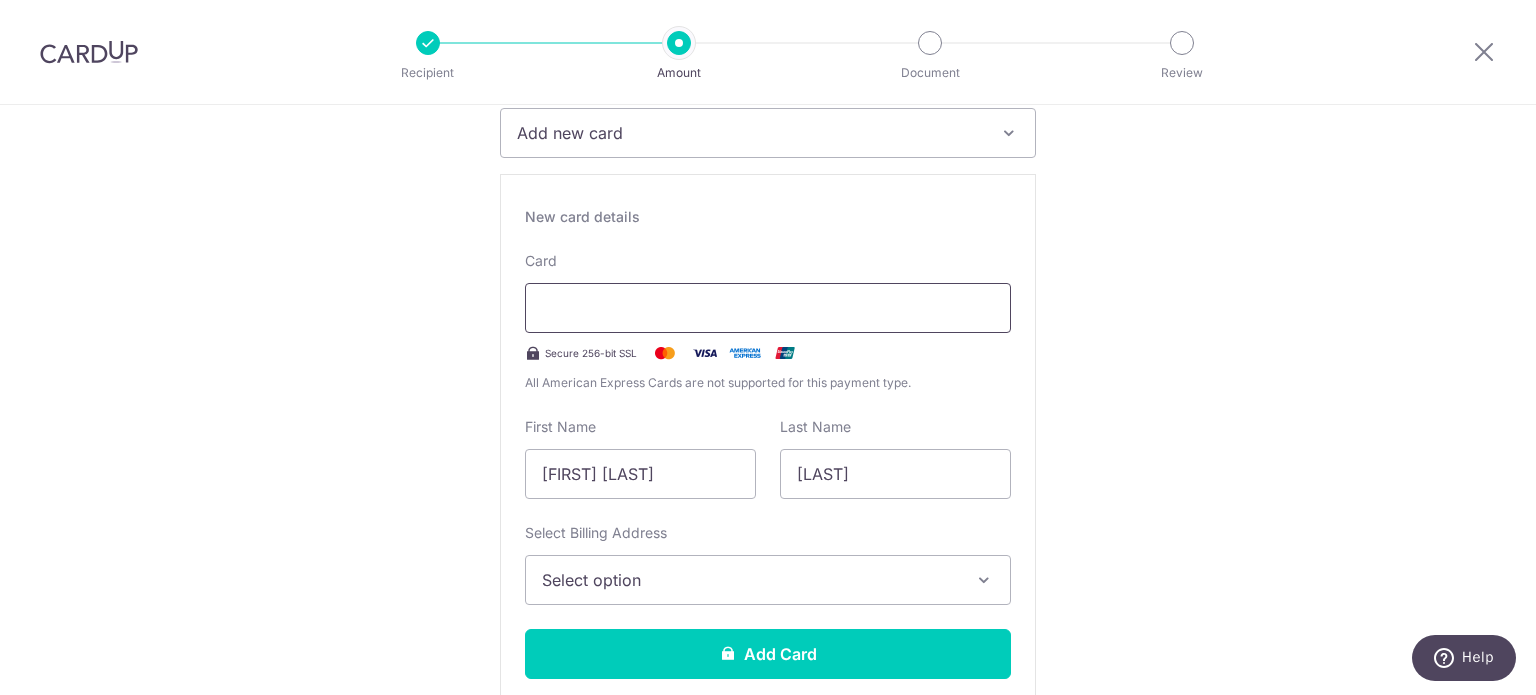 type on "[MM] / [YYYY]" 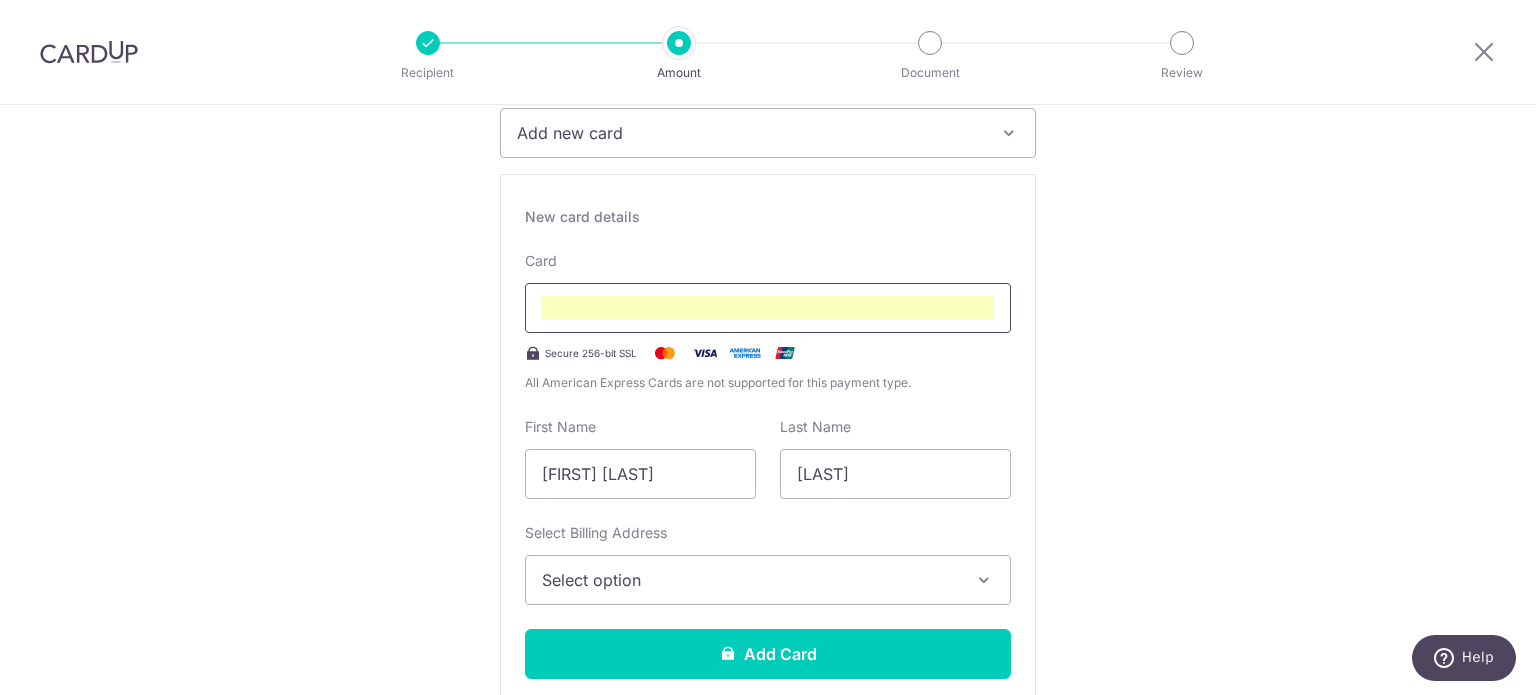 scroll, scrollTop: 207, scrollLeft: 0, axis: vertical 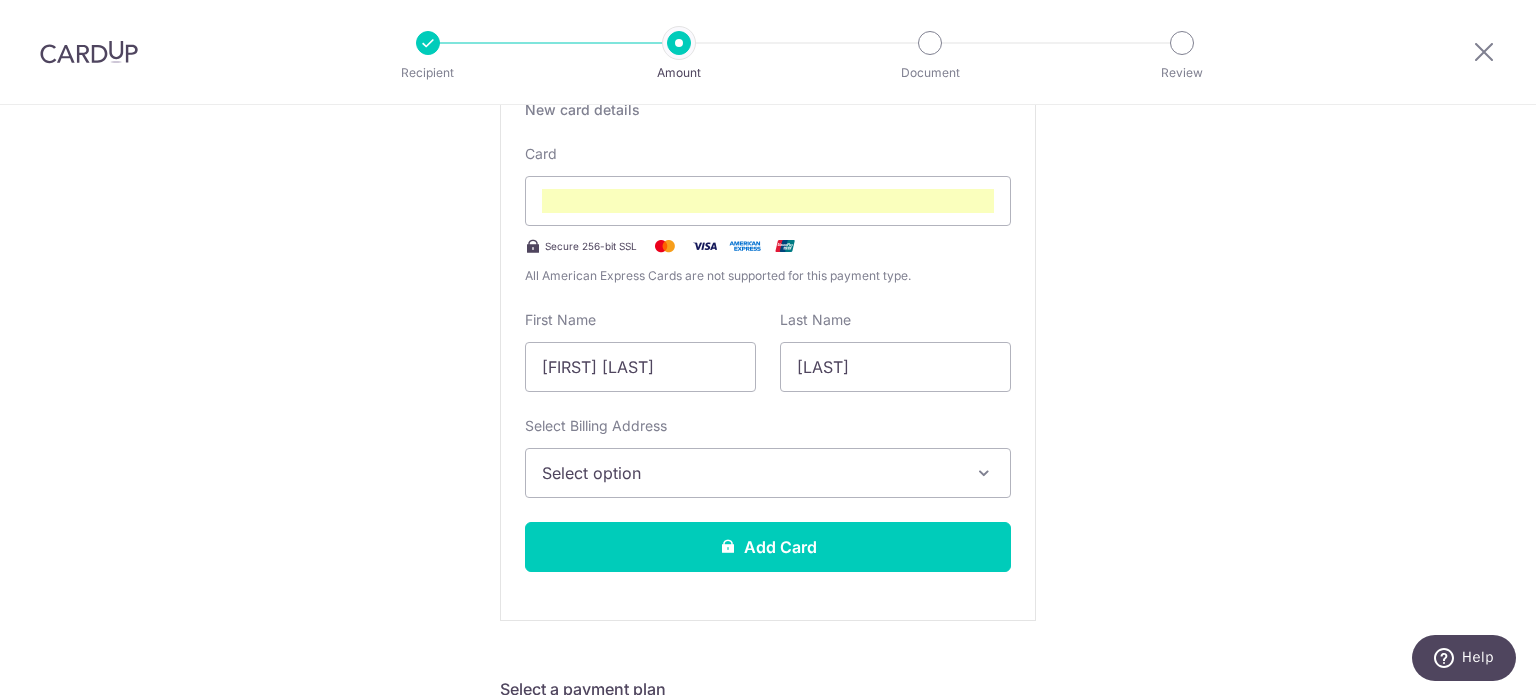 click on "Select option" at bounding box center (750, 473) 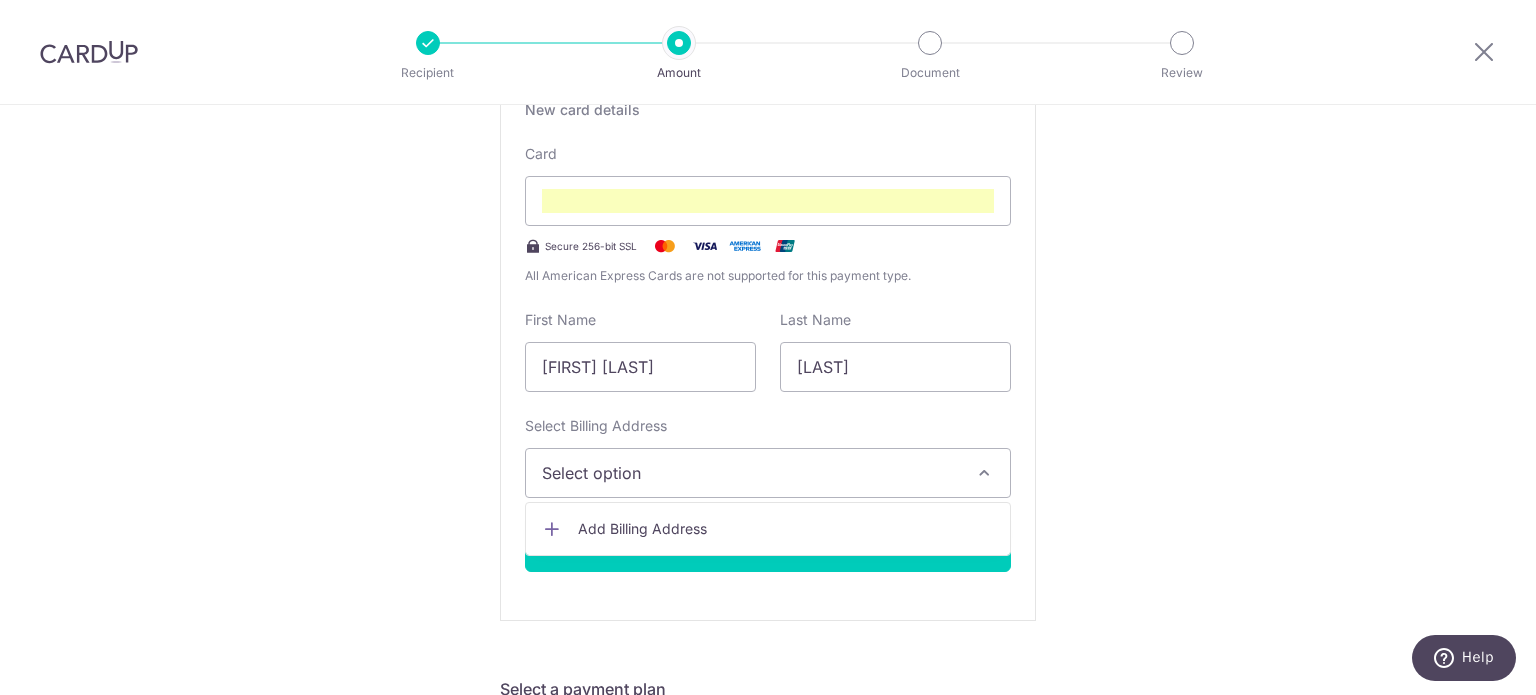click on "Tell us more about your payment
Enter payment amount
SGD
3,800.00
3800.00
Select Card
Add new card
Add credit card
Secure 256-bit SSL
Text
New card details
Card
Secure 256-bit SSL
First Name" at bounding box center (768, 894) 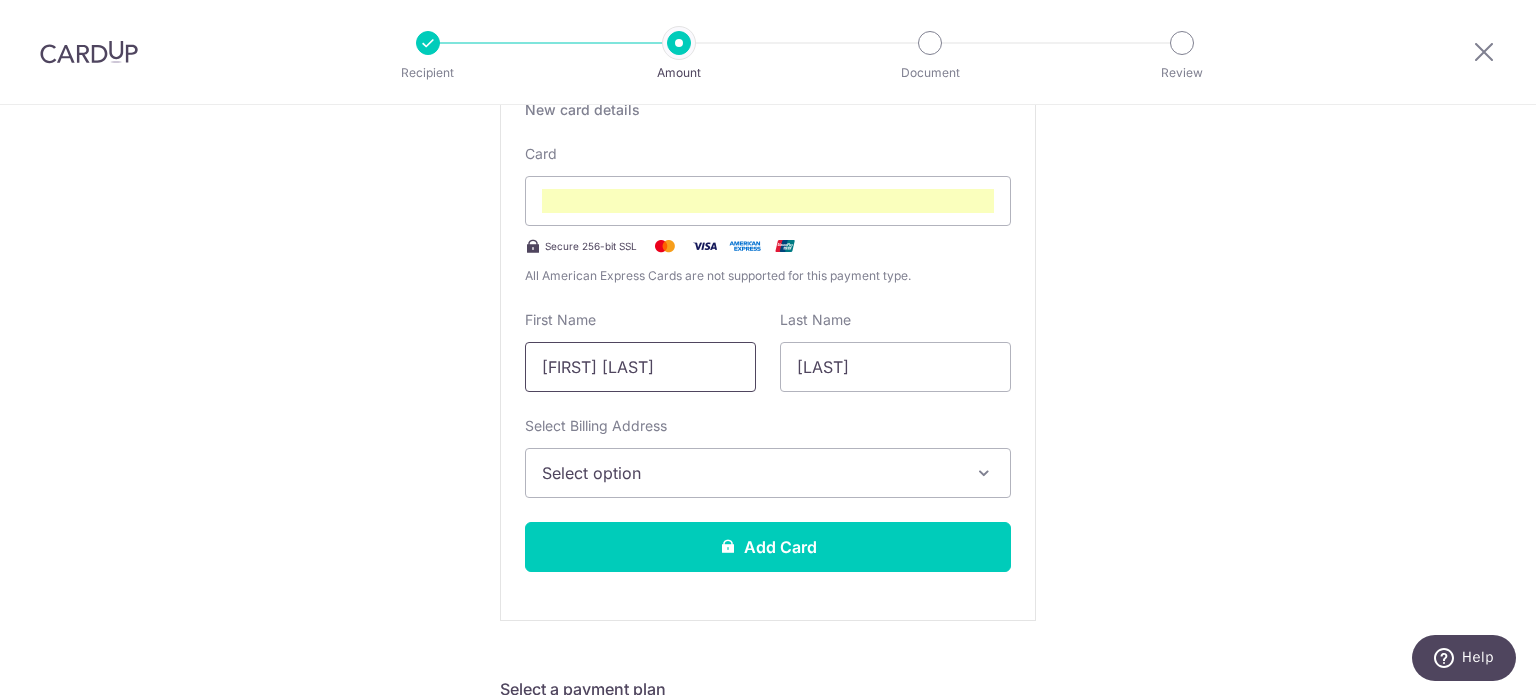 click on "Tan Min Er" at bounding box center [640, 367] 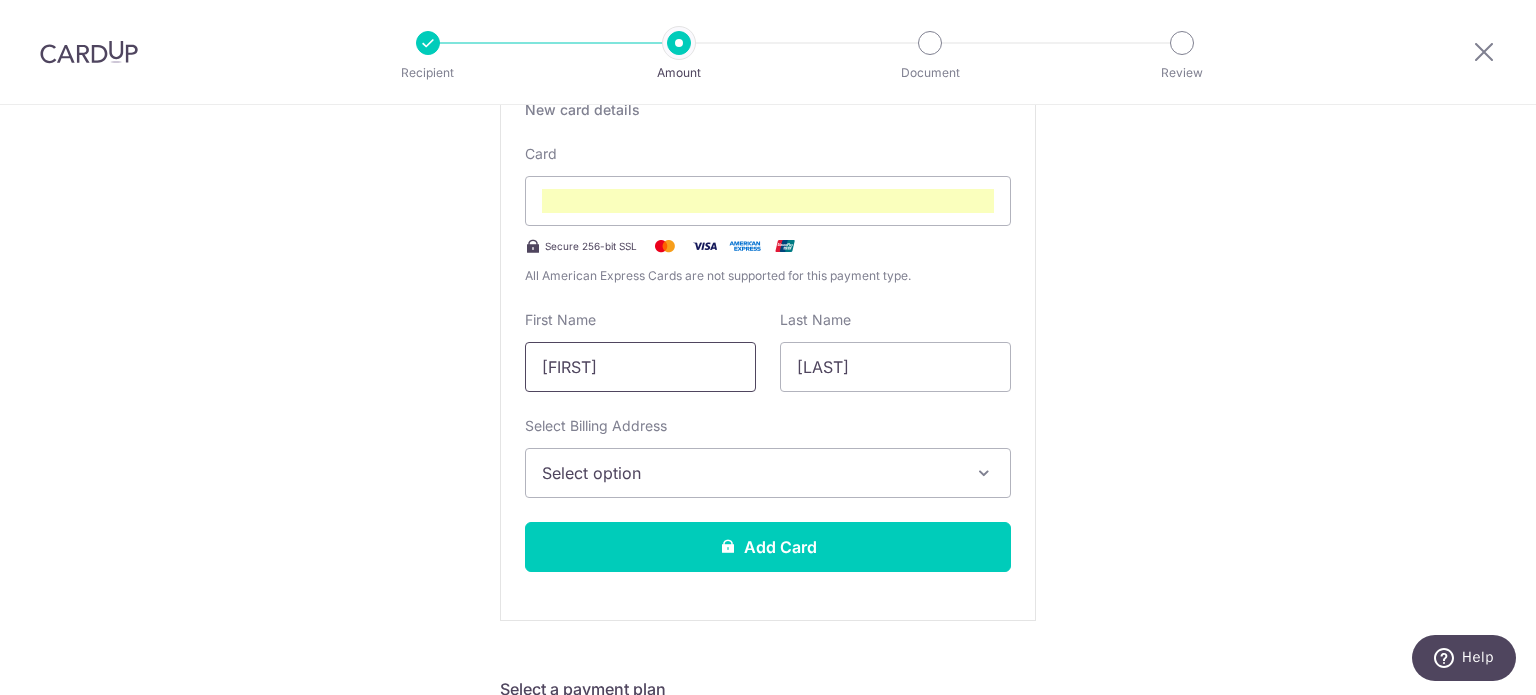 type on "Welson" 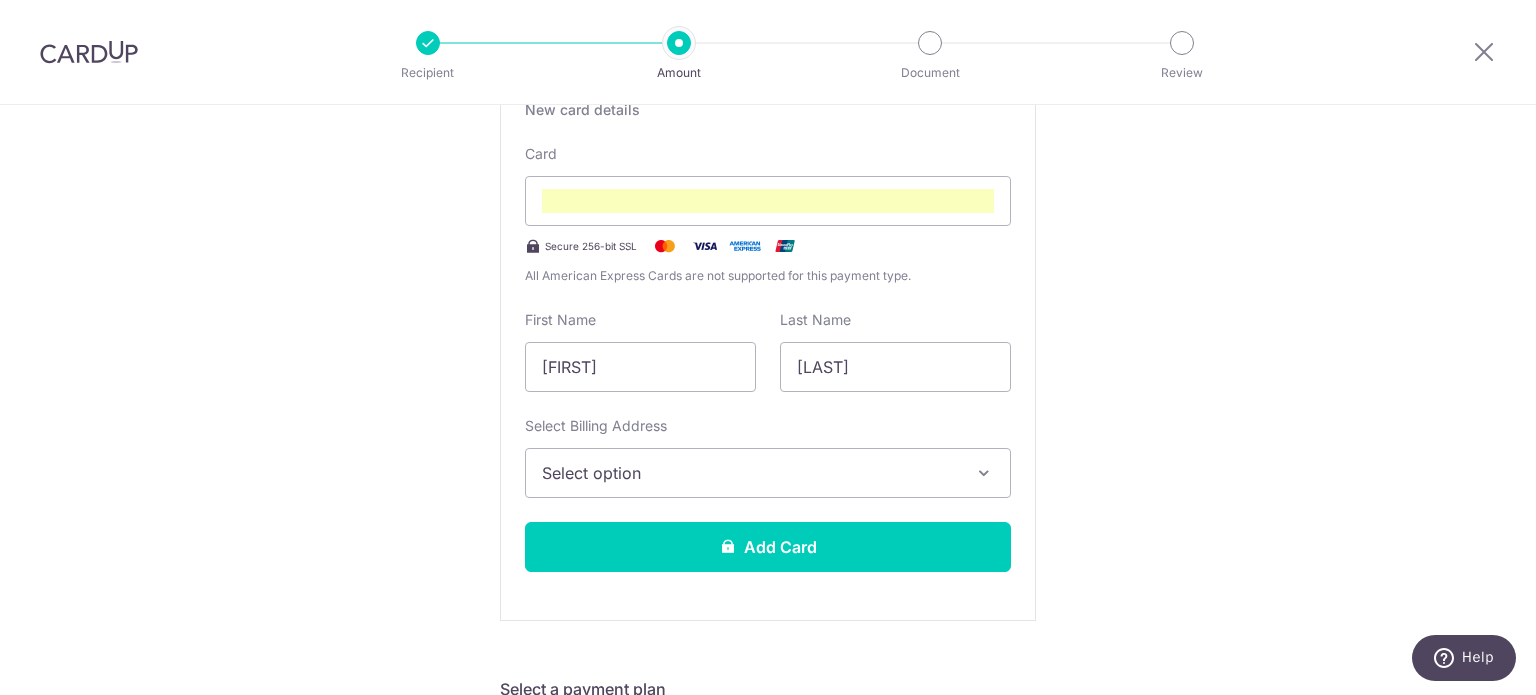 drag, startPoint x: 652, startPoint y: 314, endPoint x: 669, endPoint y: 315, distance: 17.029387 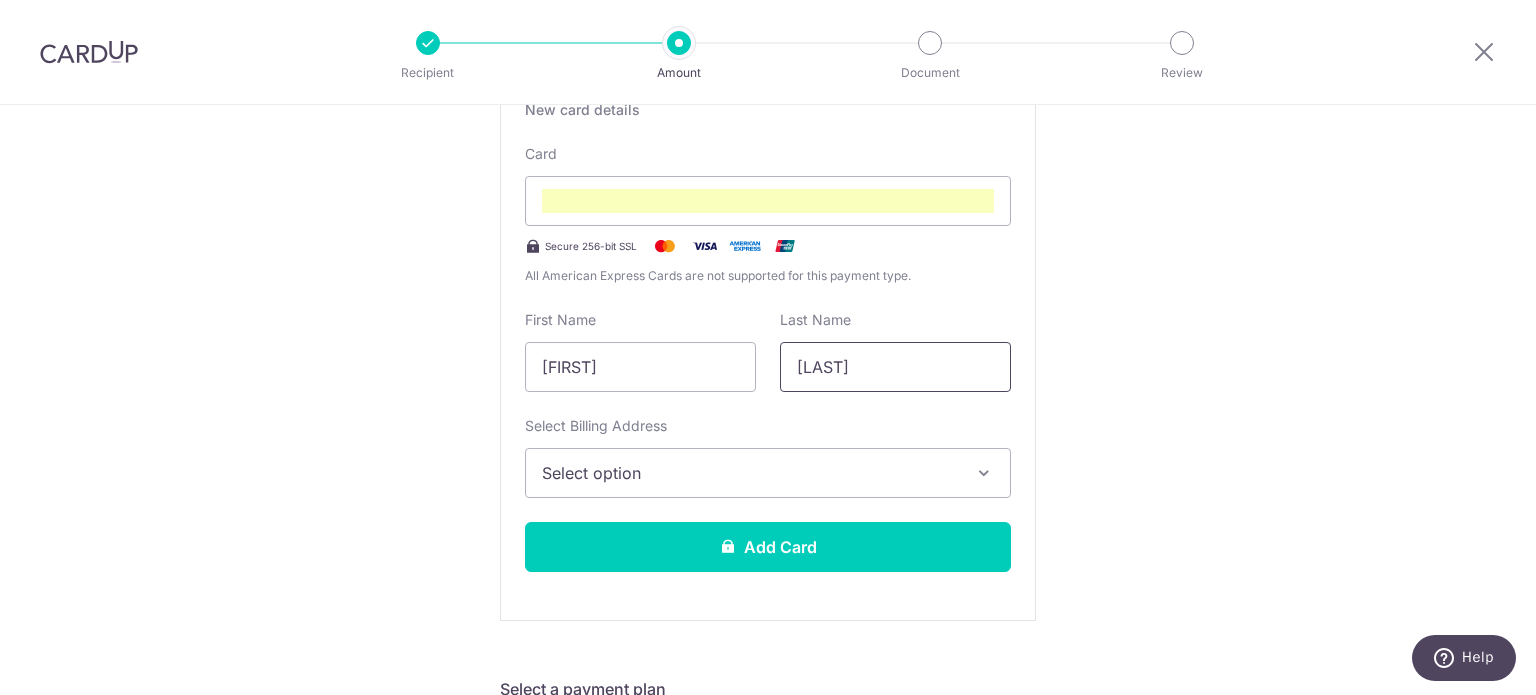 drag, startPoint x: 843, startPoint y: 360, endPoint x: 752, endPoint y: 357, distance: 91.04944 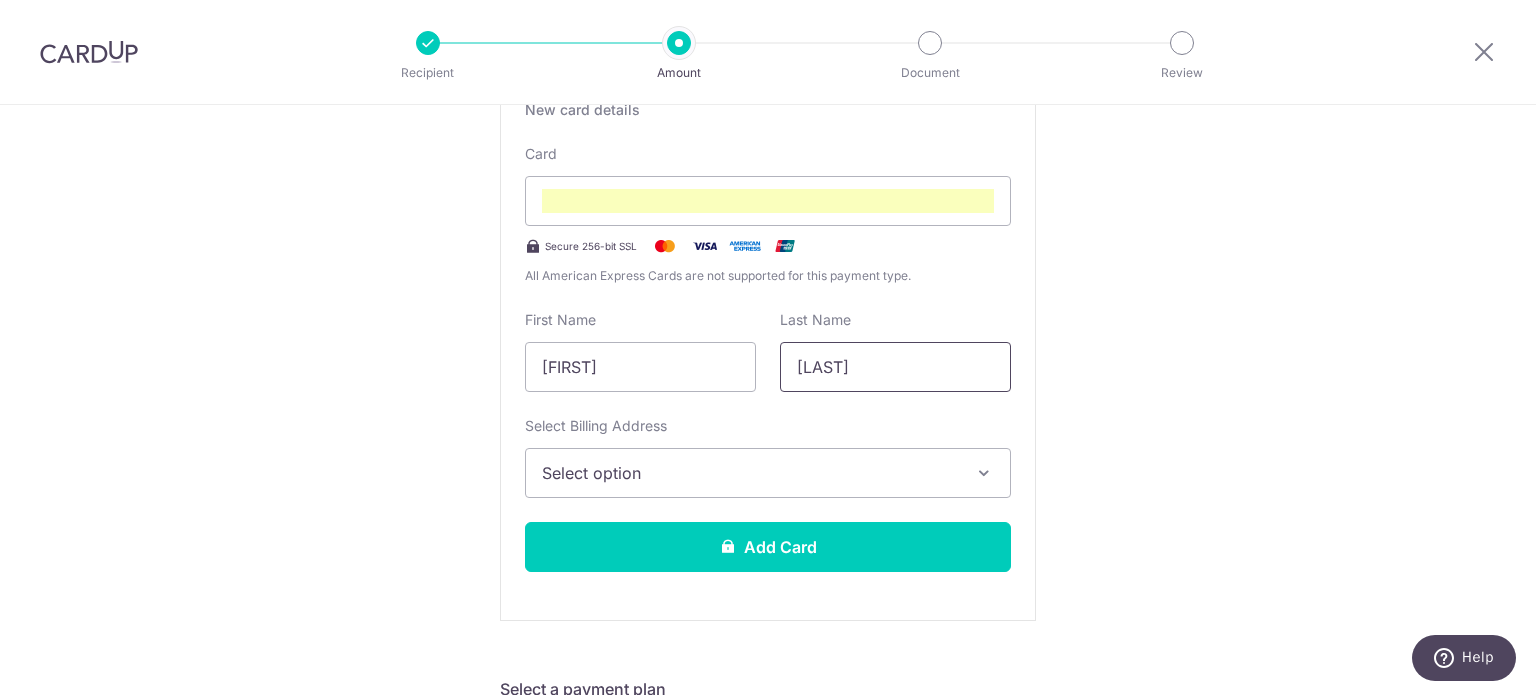 type on "Chan" 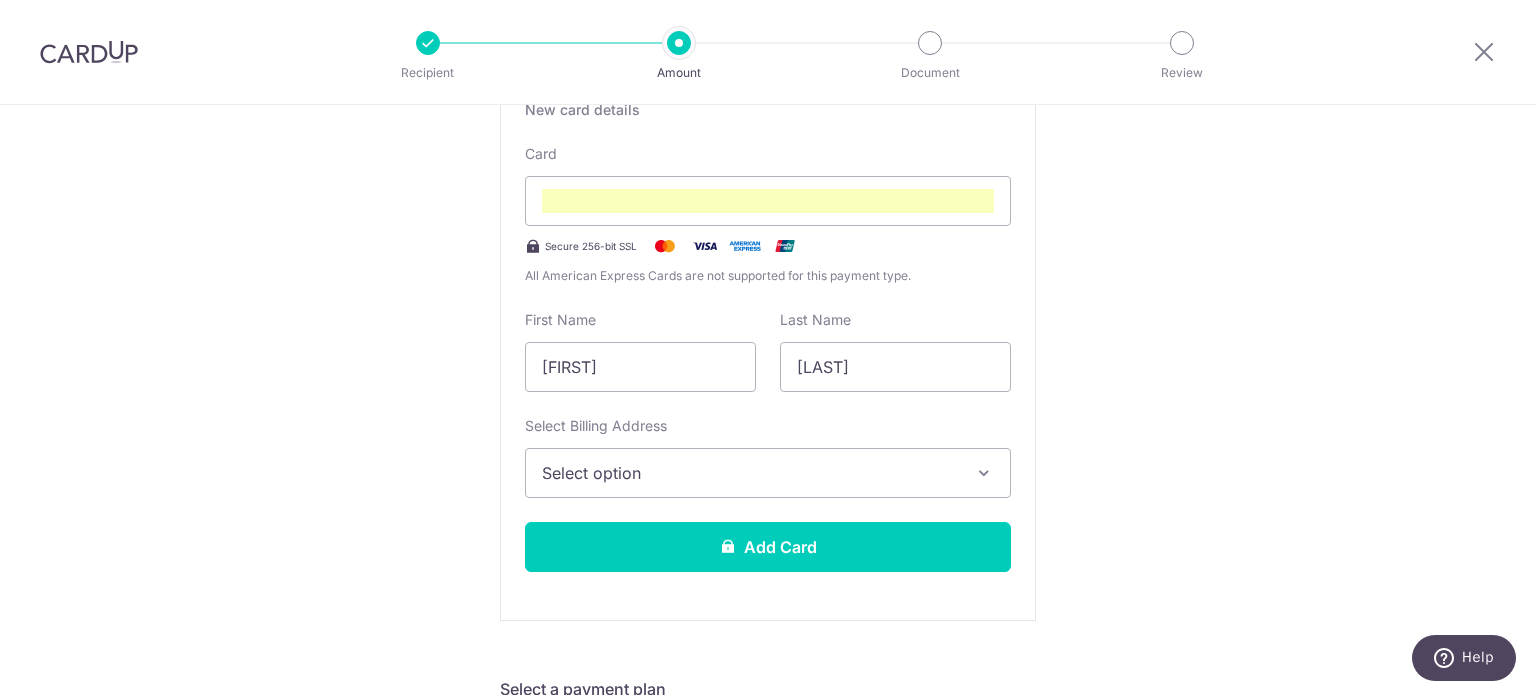 click on "Select option" at bounding box center (750, 473) 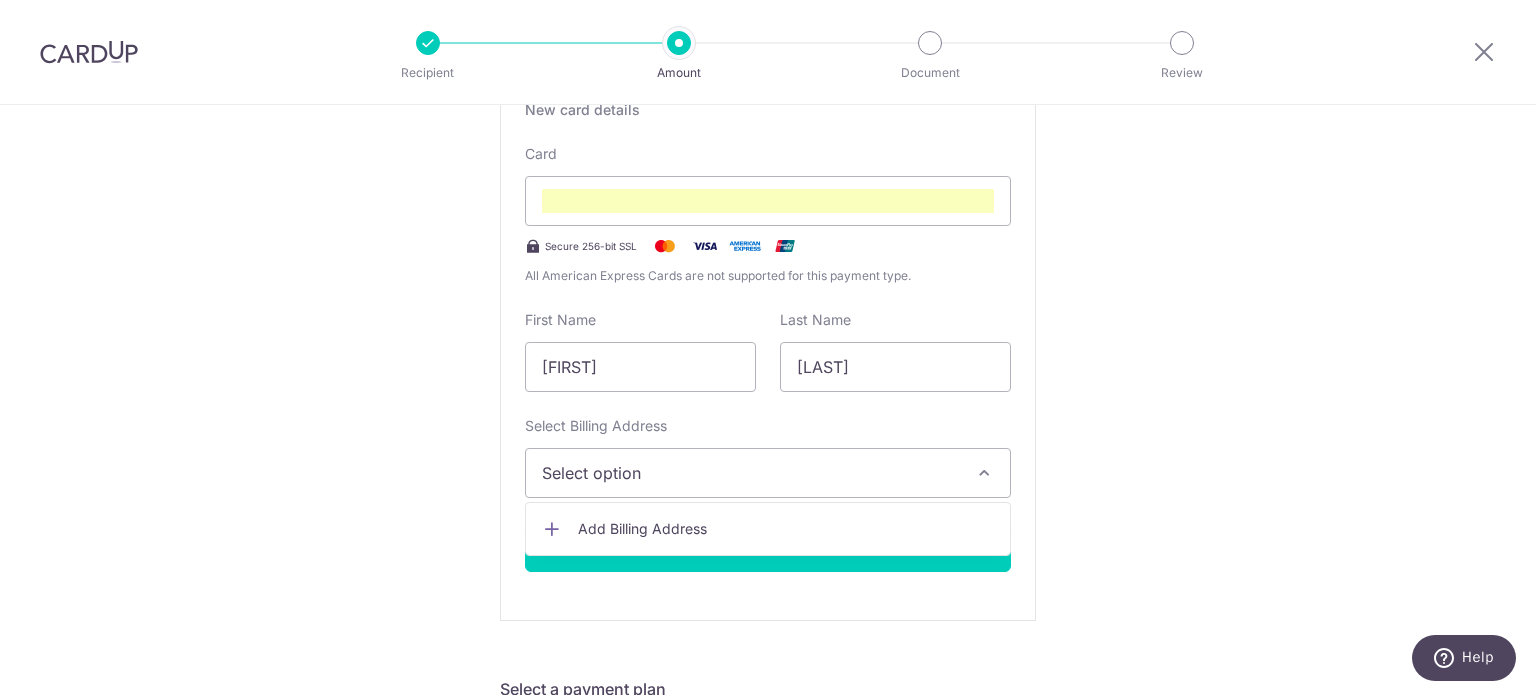 click on "Add Billing Address" at bounding box center [786, 529] 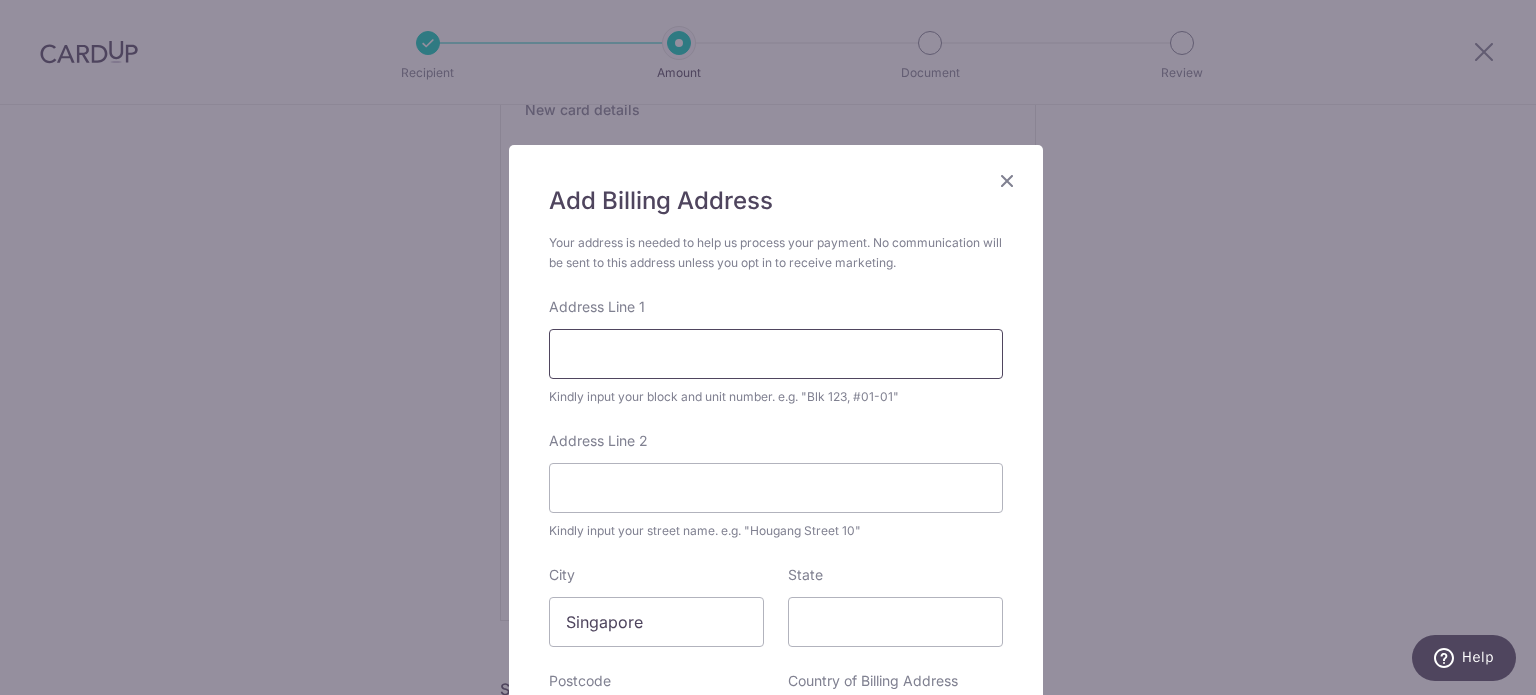 click on "Address Line 1" at bounding box center [776, 354] 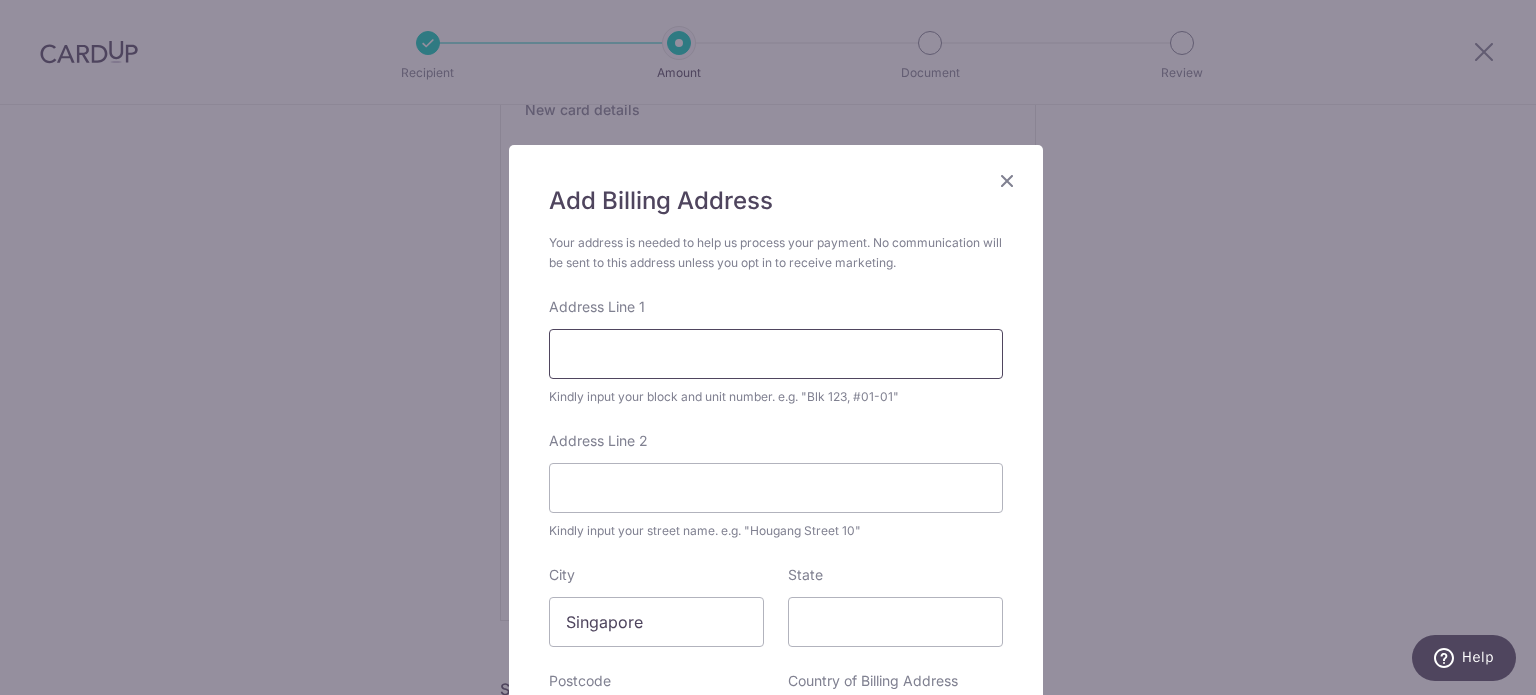 type on "129 Ang Mo Kio Ave 3" 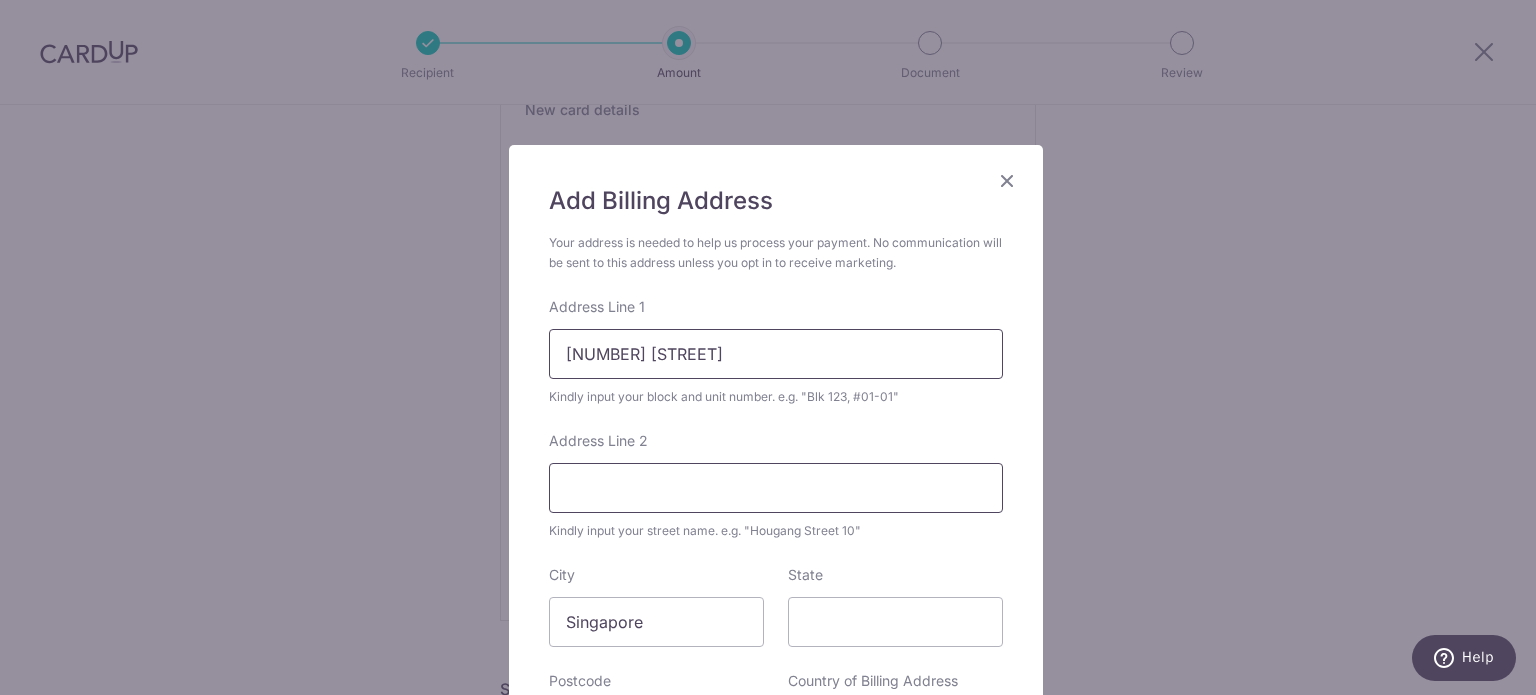 type on "#08-1515" 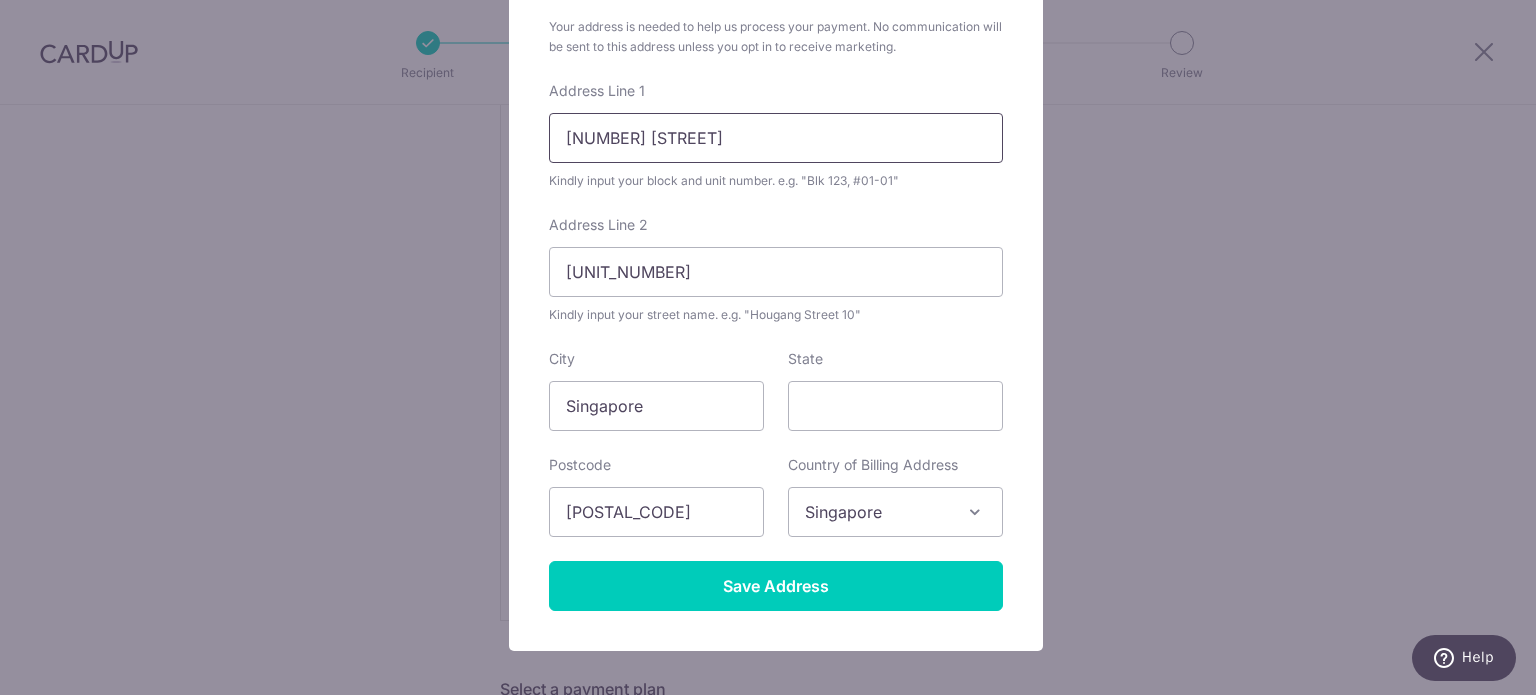 scroll, scrollTop: 316, scrollLeft: 0, axis: vertical 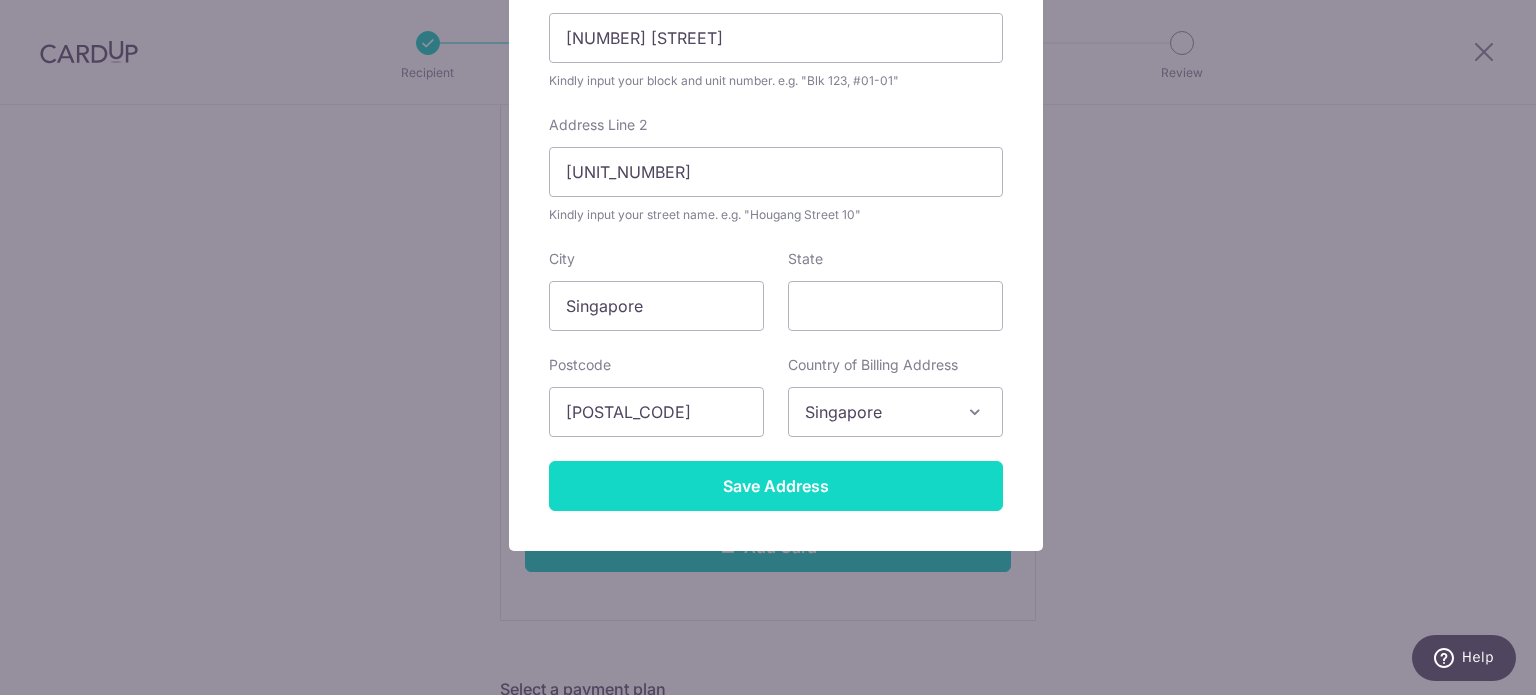 click on "Save Address" at bounding box center [776, 486] 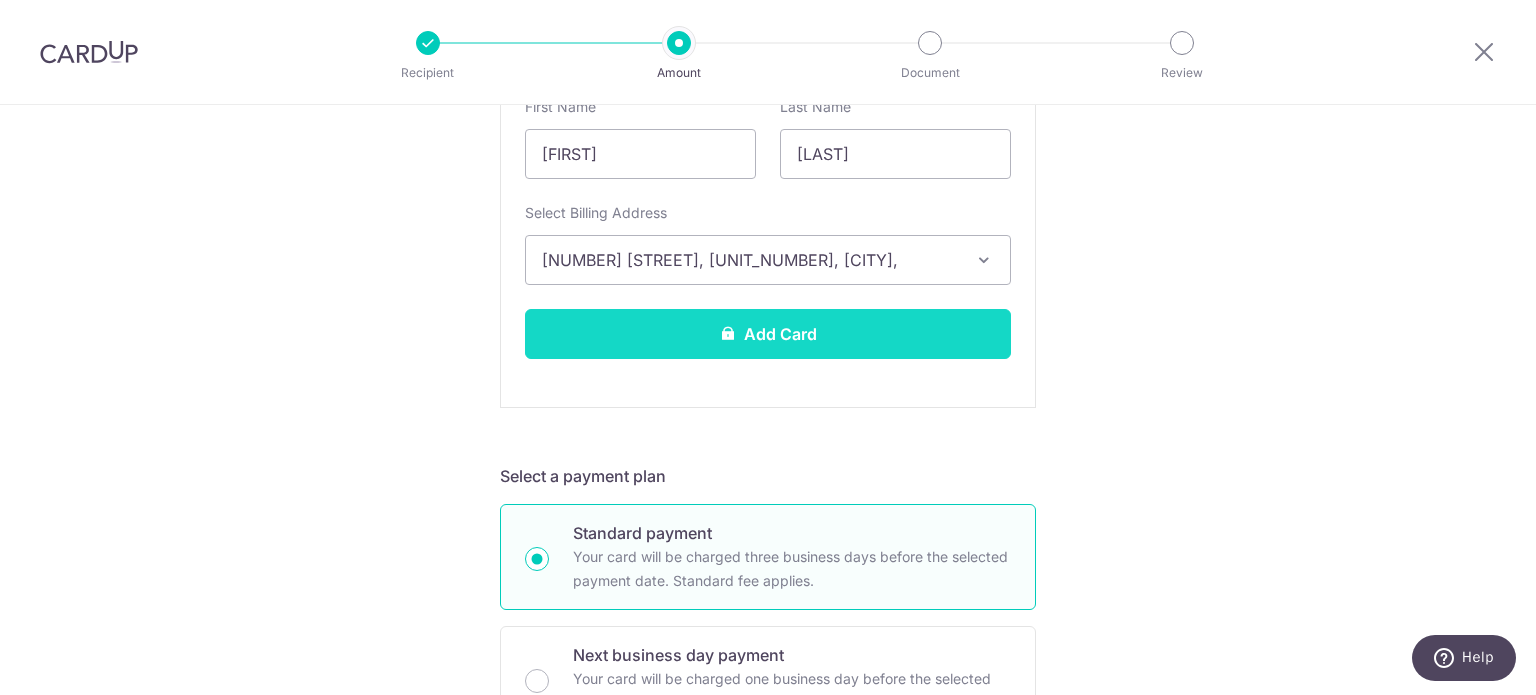 scroll, scrollTop: 607, scrollLeft: 0, axis: vertical 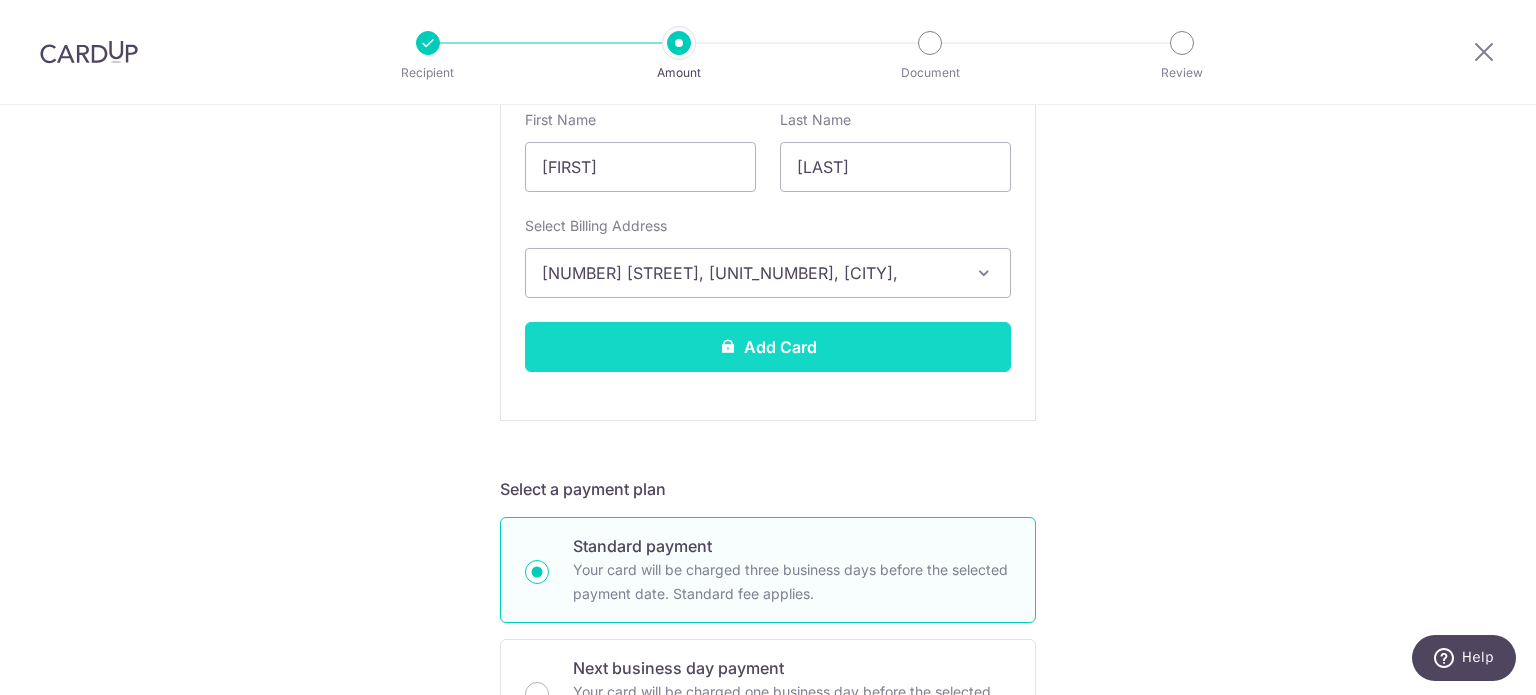 click on "Add Card" at bounding box center (768, 347) 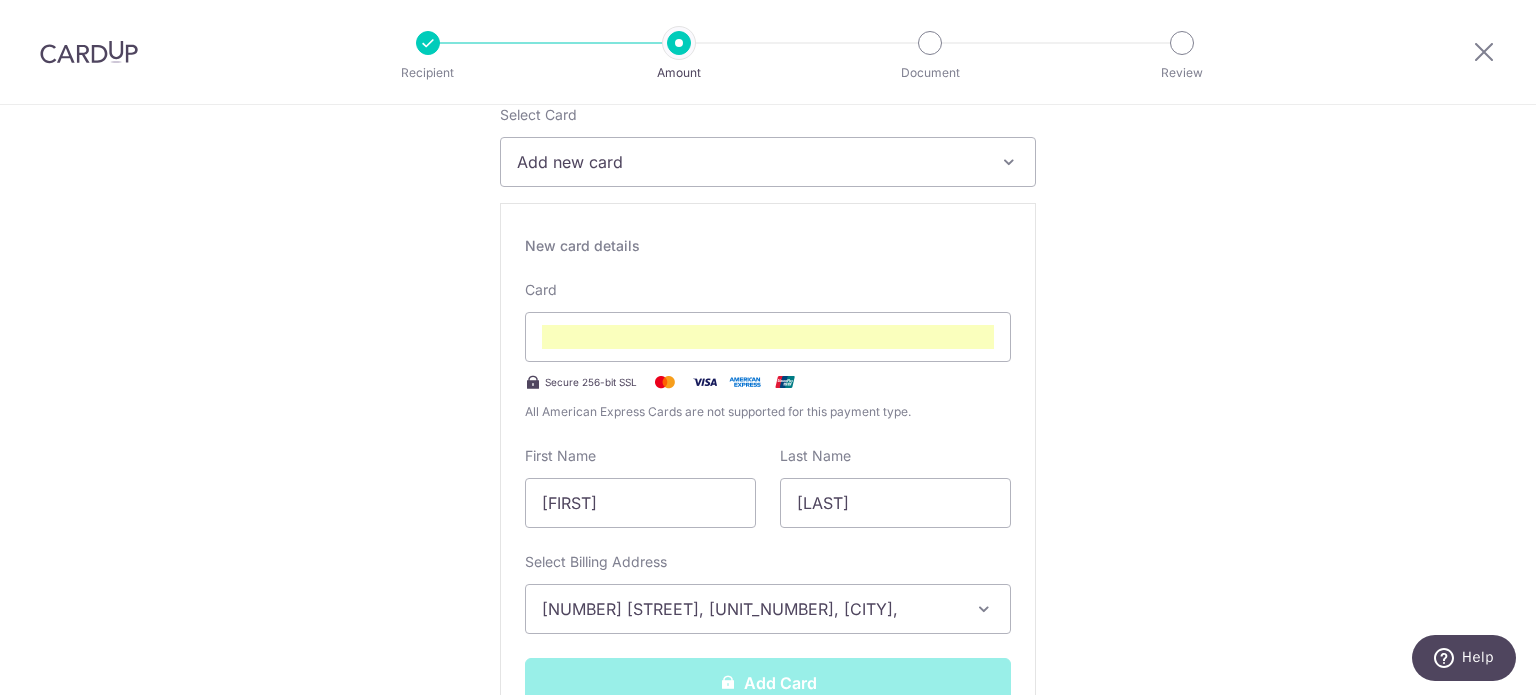 scroll, scrollTop: 407, scrollLeft: 0, axis: vertical 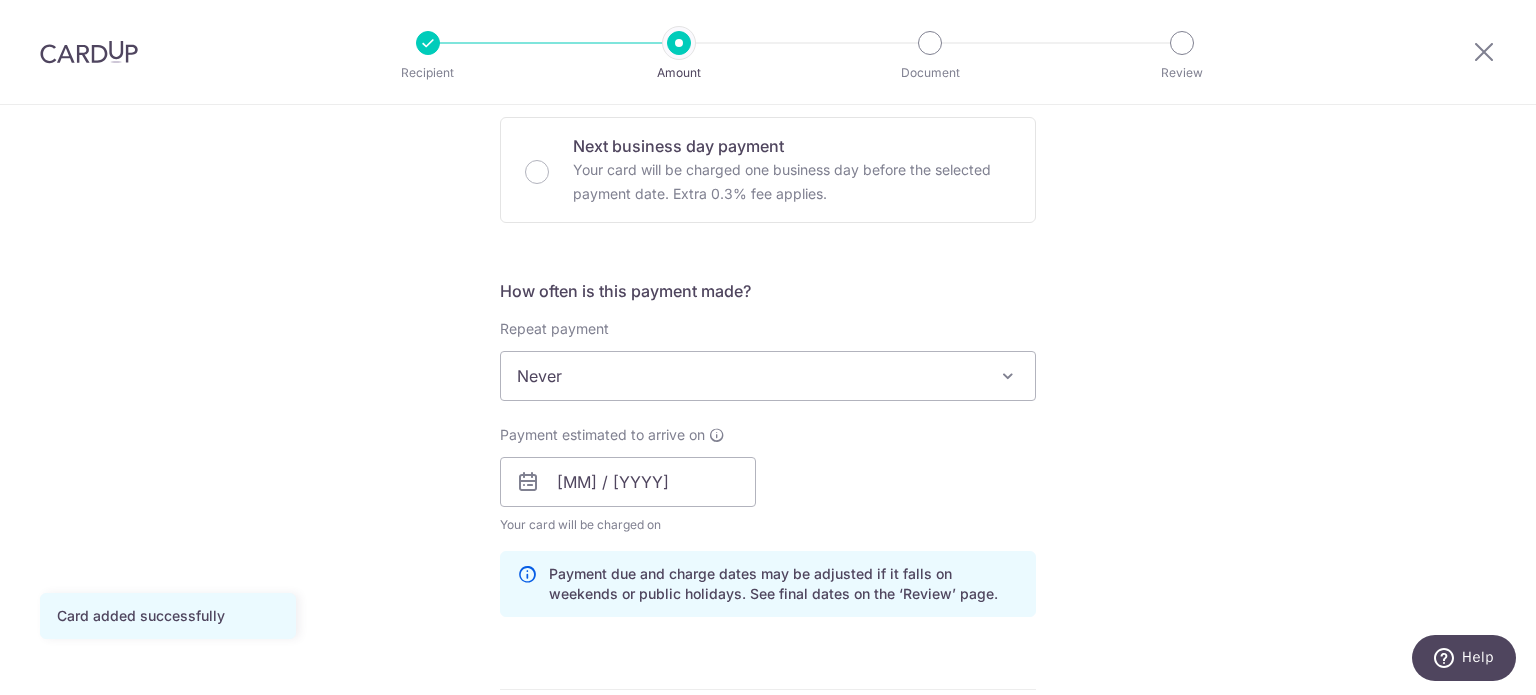 click on "Never" at bounding box center [768, 376] 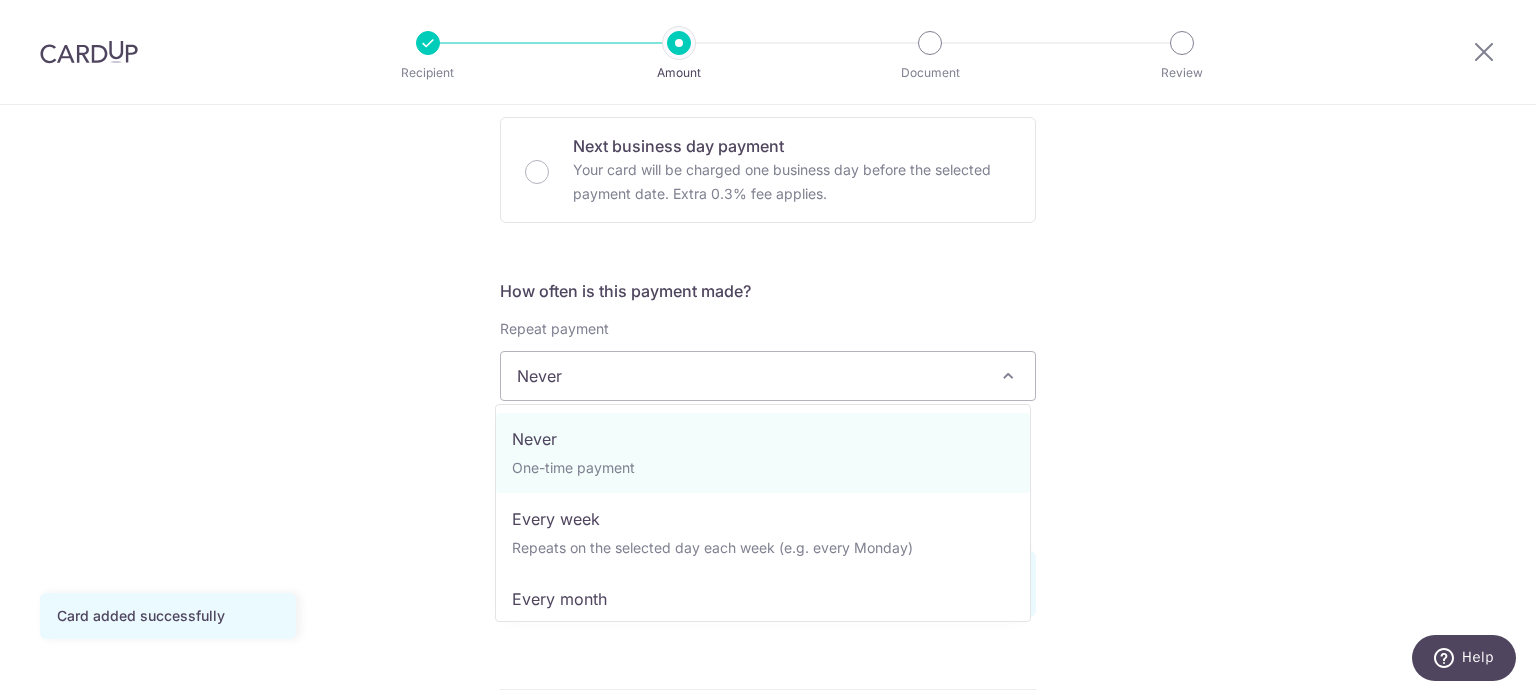 drag, startPoint x: 1193, startPoint y: 316, endPoint x: 1128, endPoint y: 347, distance: 72.013885 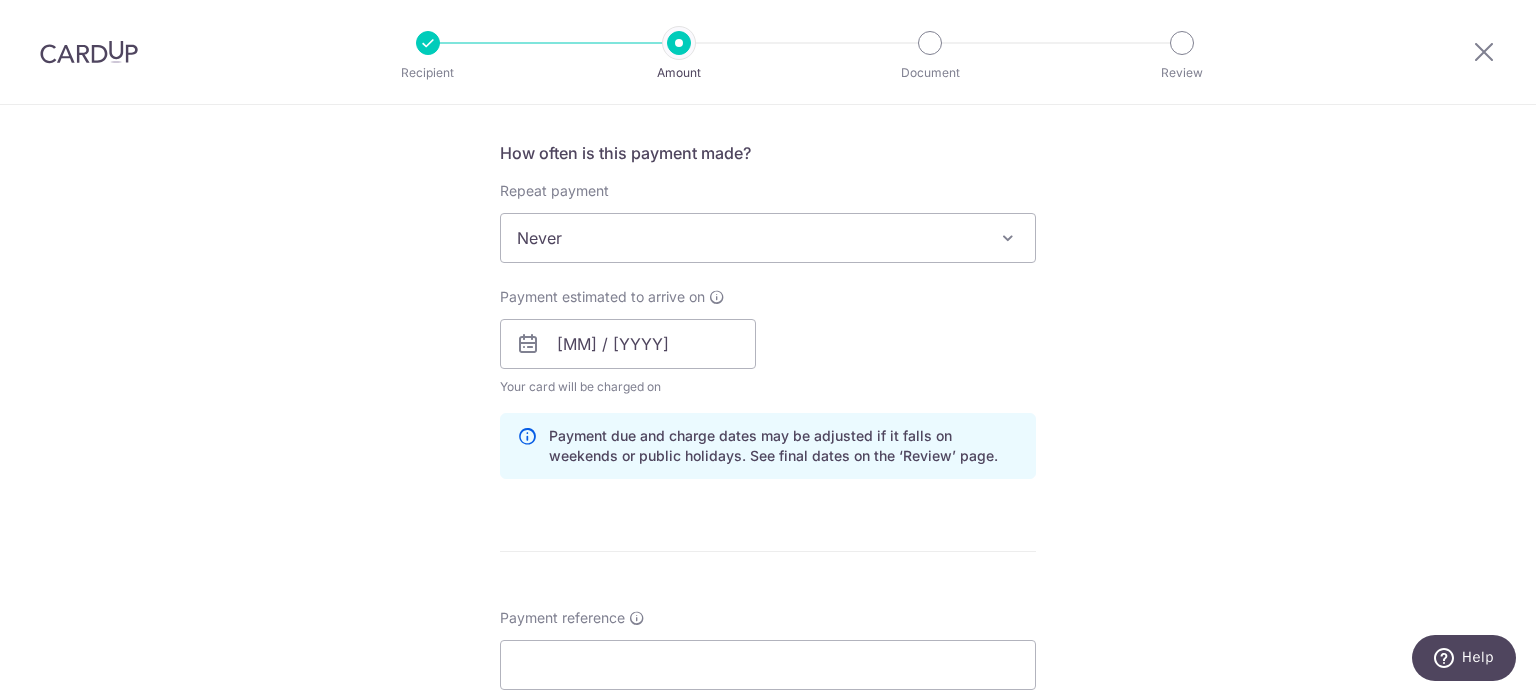 scroll, scrollTop: 800, scrollLeft: 0, axis: vertical 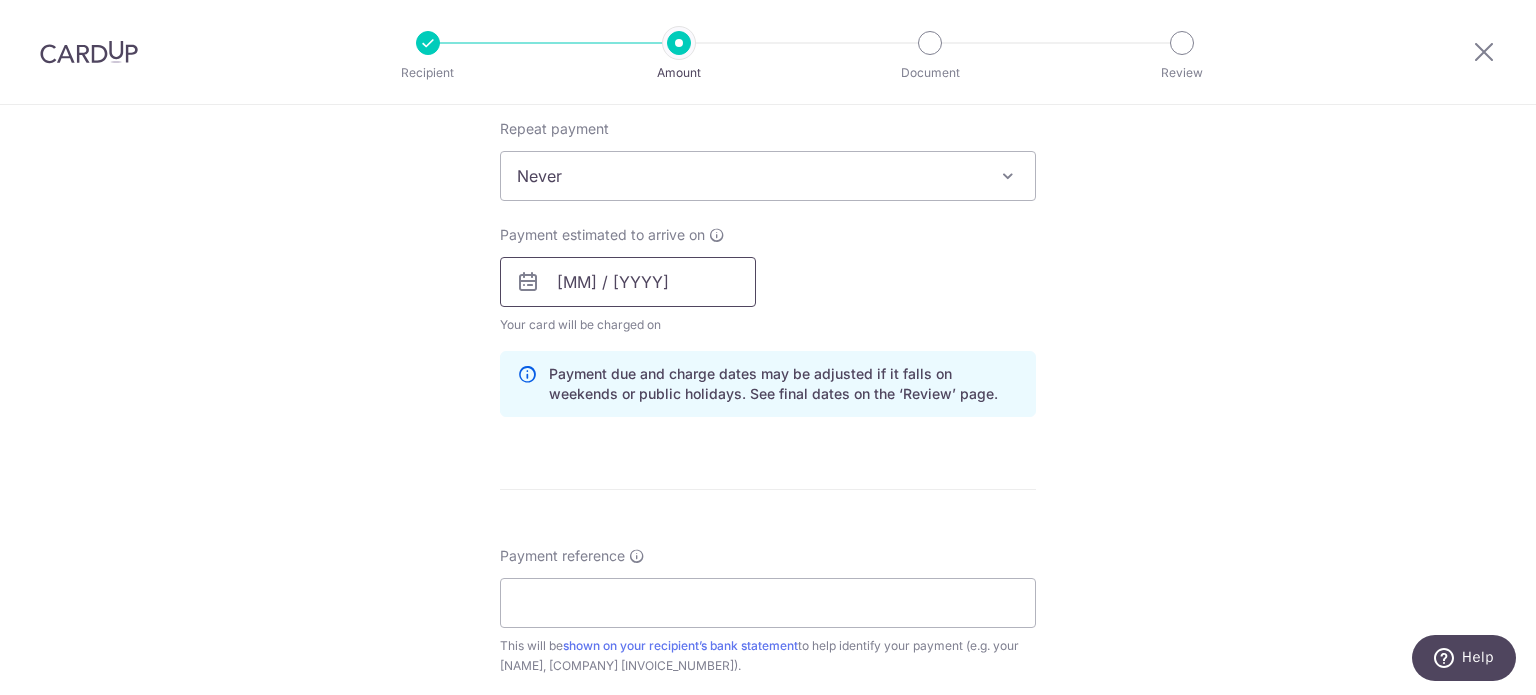 click on "[MM] / [YYYY]" at bounding box center (628, 282) 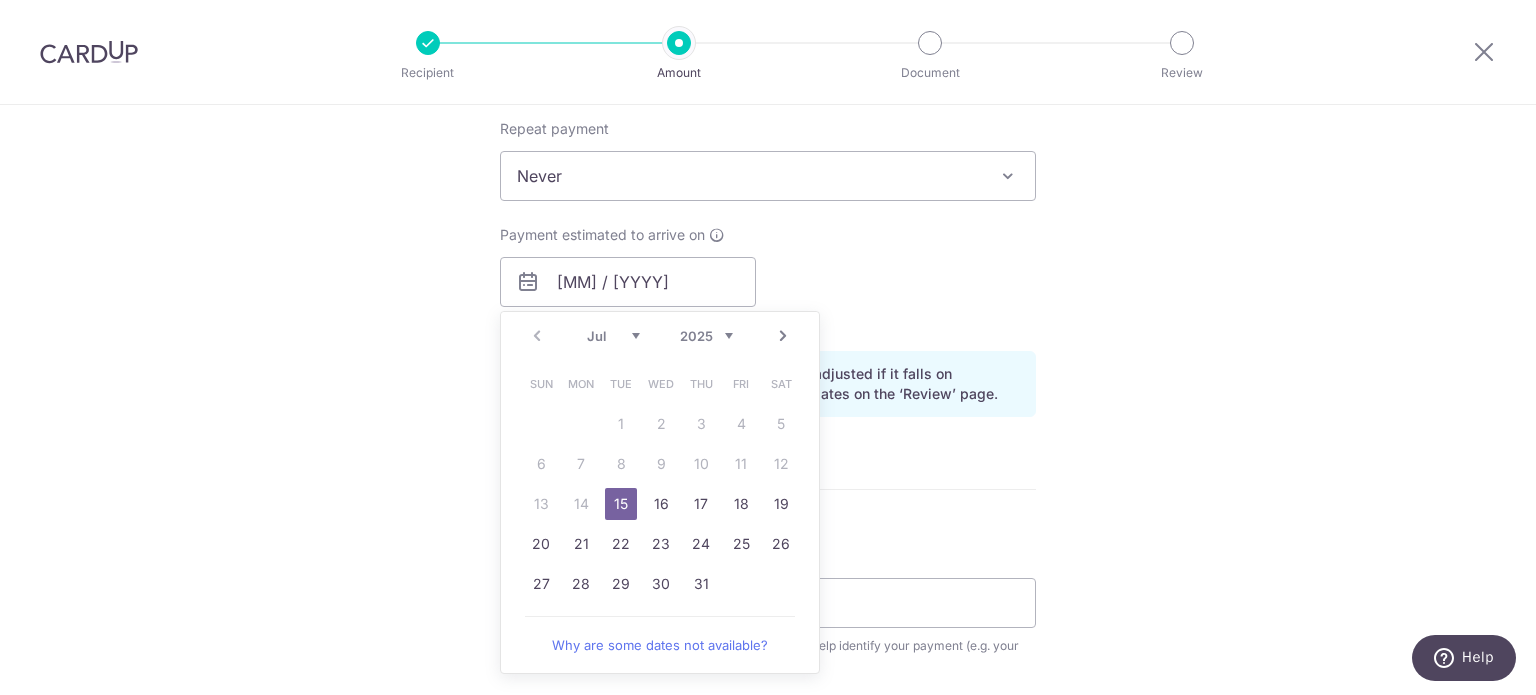 click on "15" at bounding box center [621, 504] 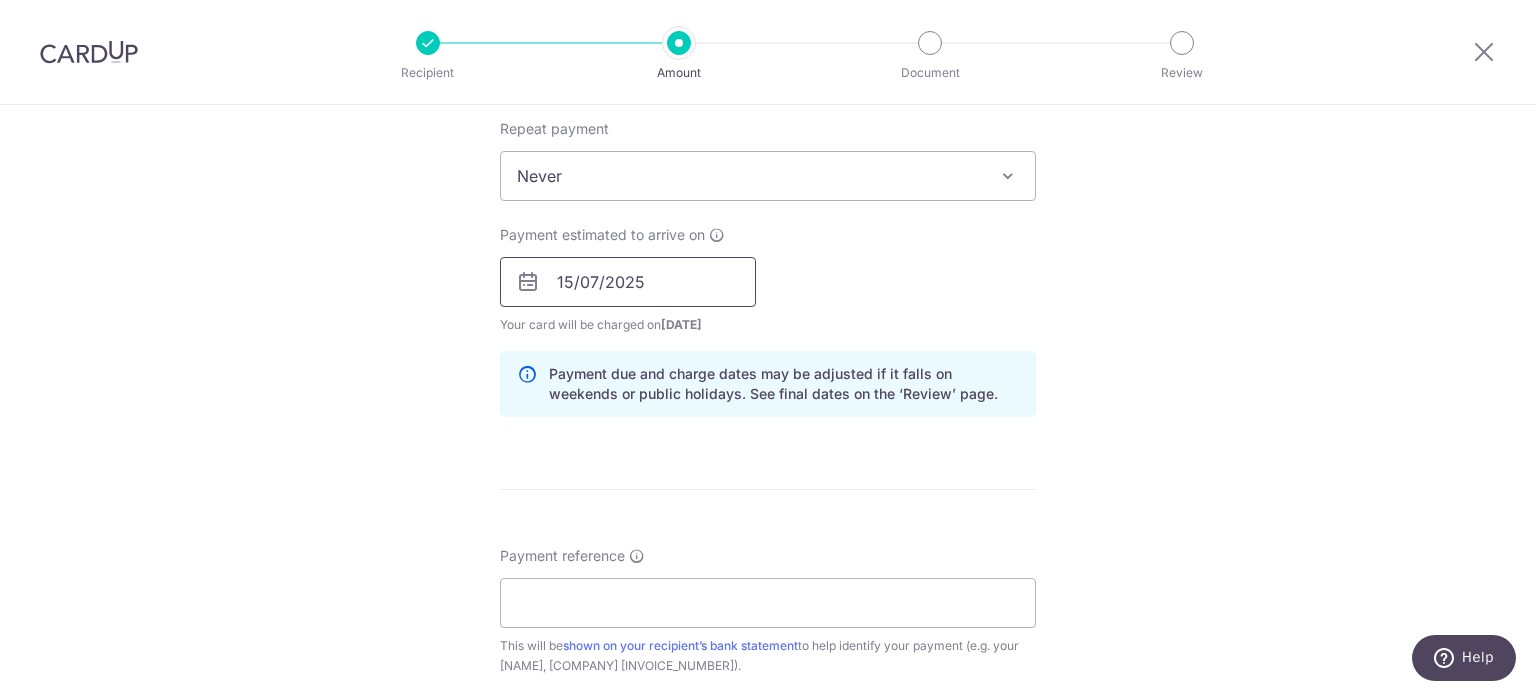 click on "15/07/2025" at bounding box center [628, 282] 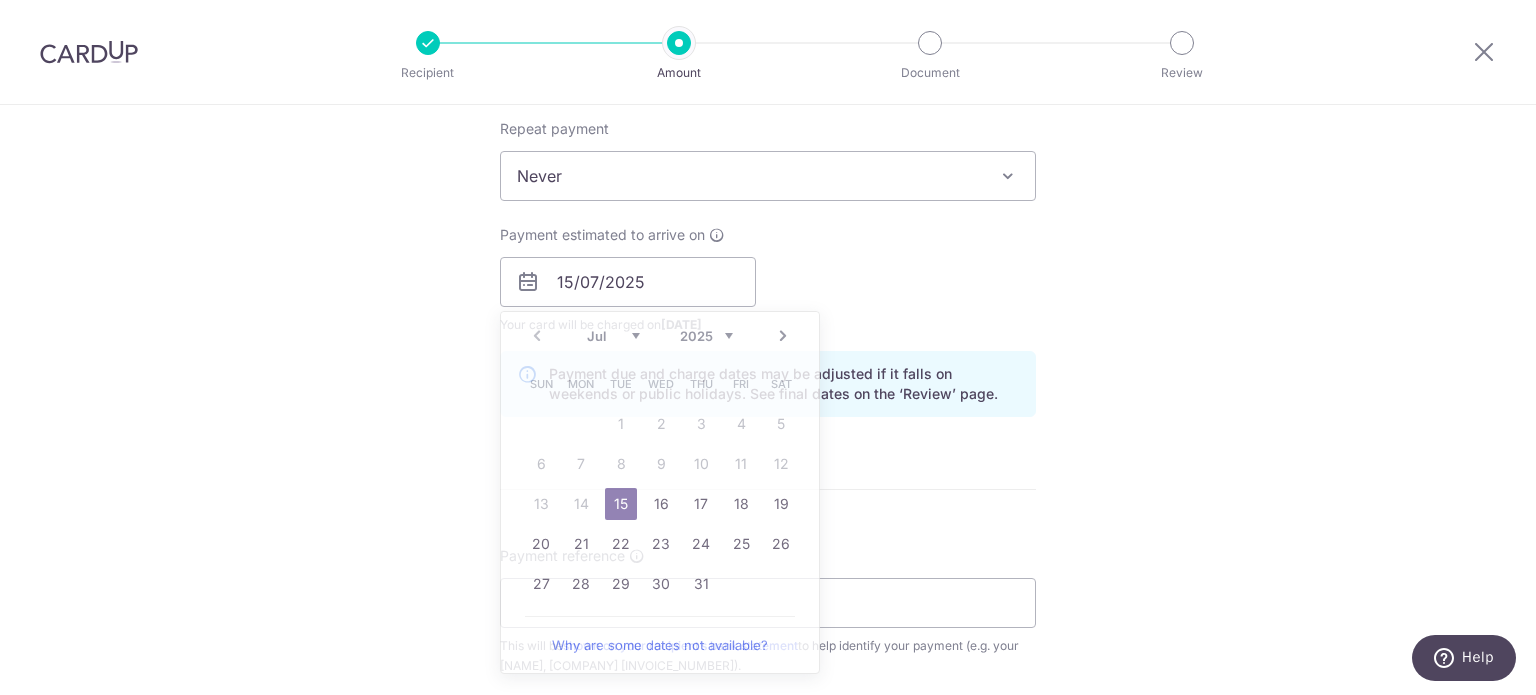 click on "Tell us more about your payment
Enter payment amount
SGD
3,800.00
3800.00
Card added successfully
Select Card
**** 0084
Add credit card
Your Cards
**** 0084
Secure 256-bit SSL
Text
New card details
Card
Secure 256-bit SSL" at bounding box center [768, 250] 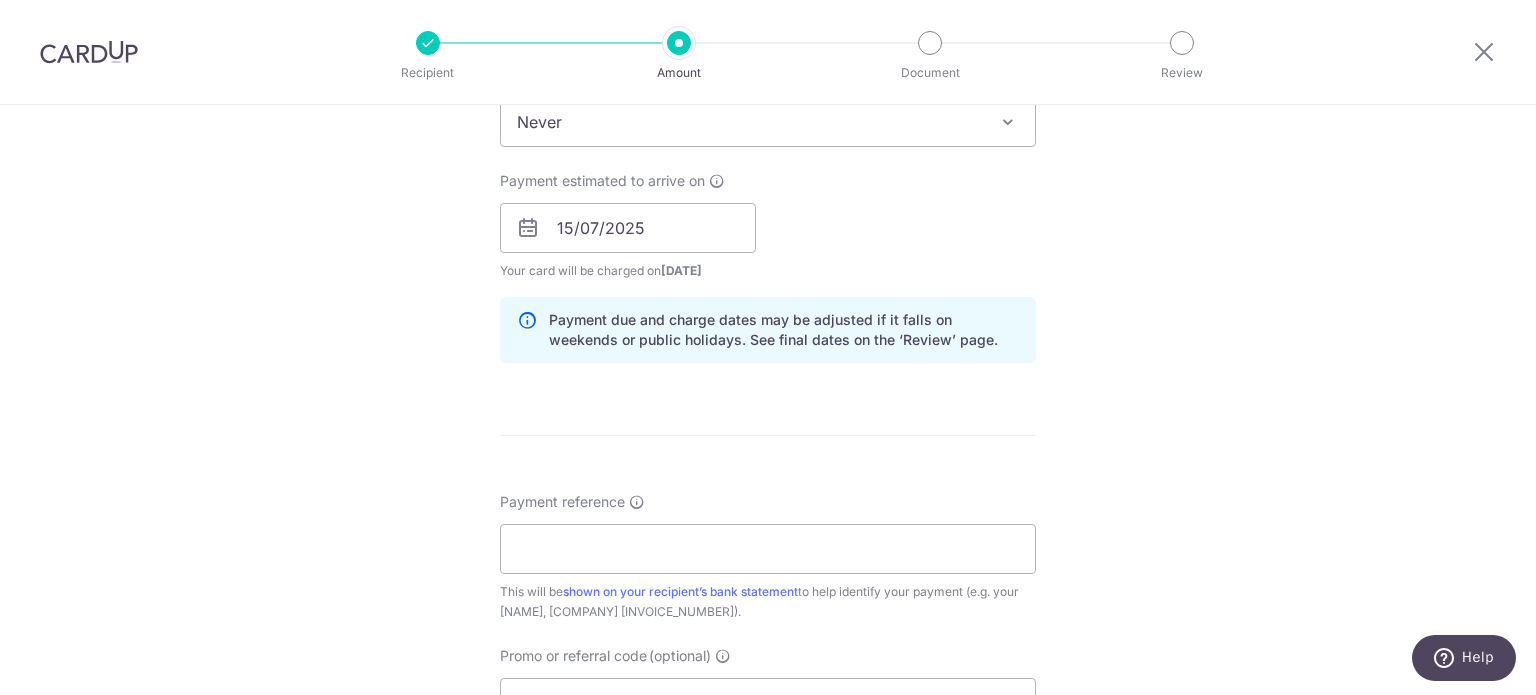 scroll, scrollTop: 900, scrollLeft: 0, axis: vertical 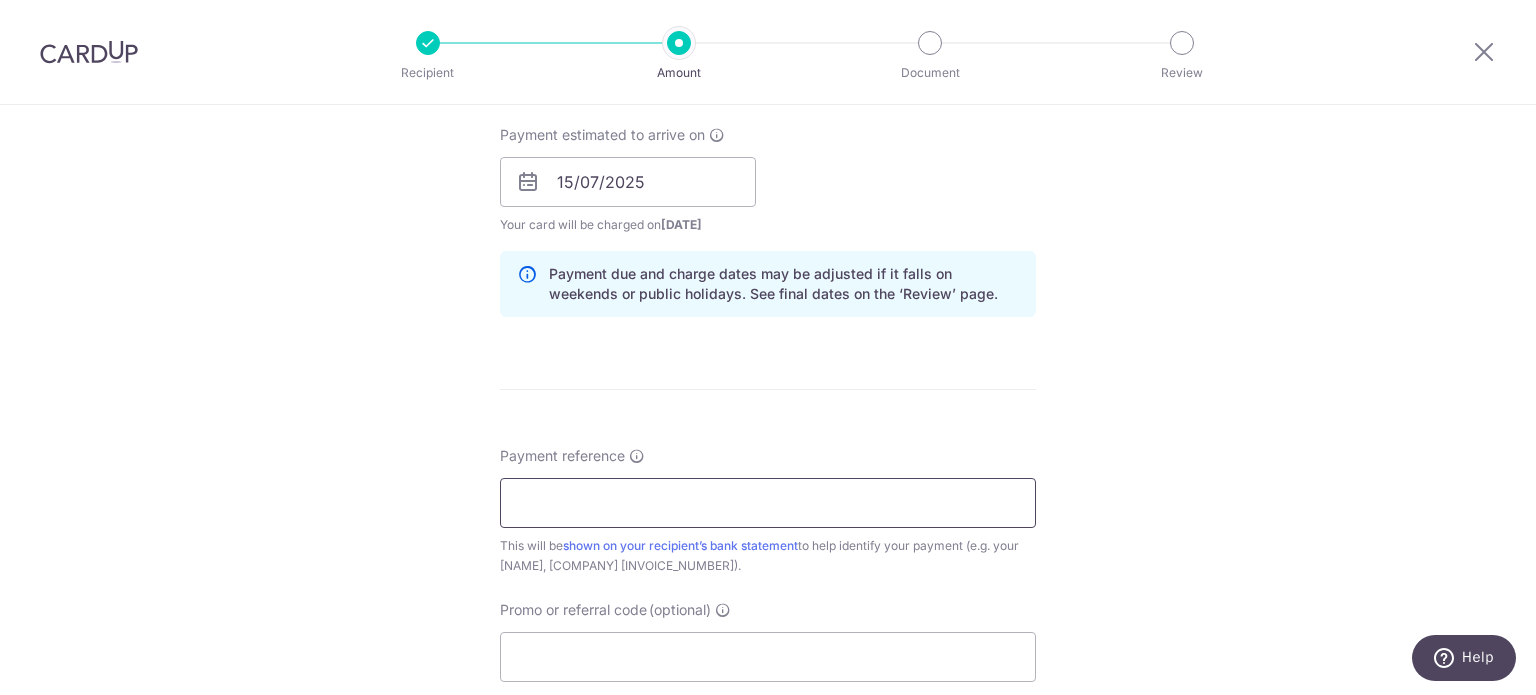 click on "Payment reference" at bounding box center (768, 503) 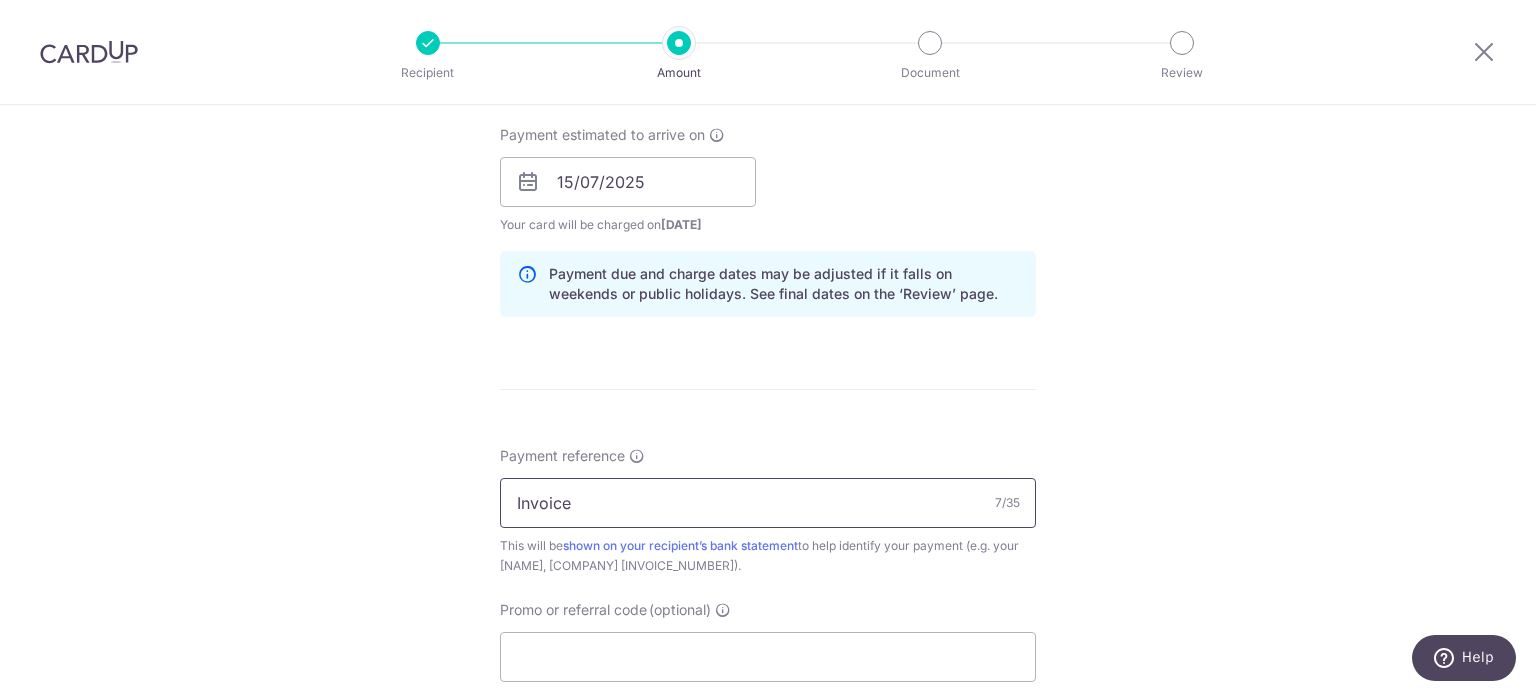 type on "INVOICE 20250712001" 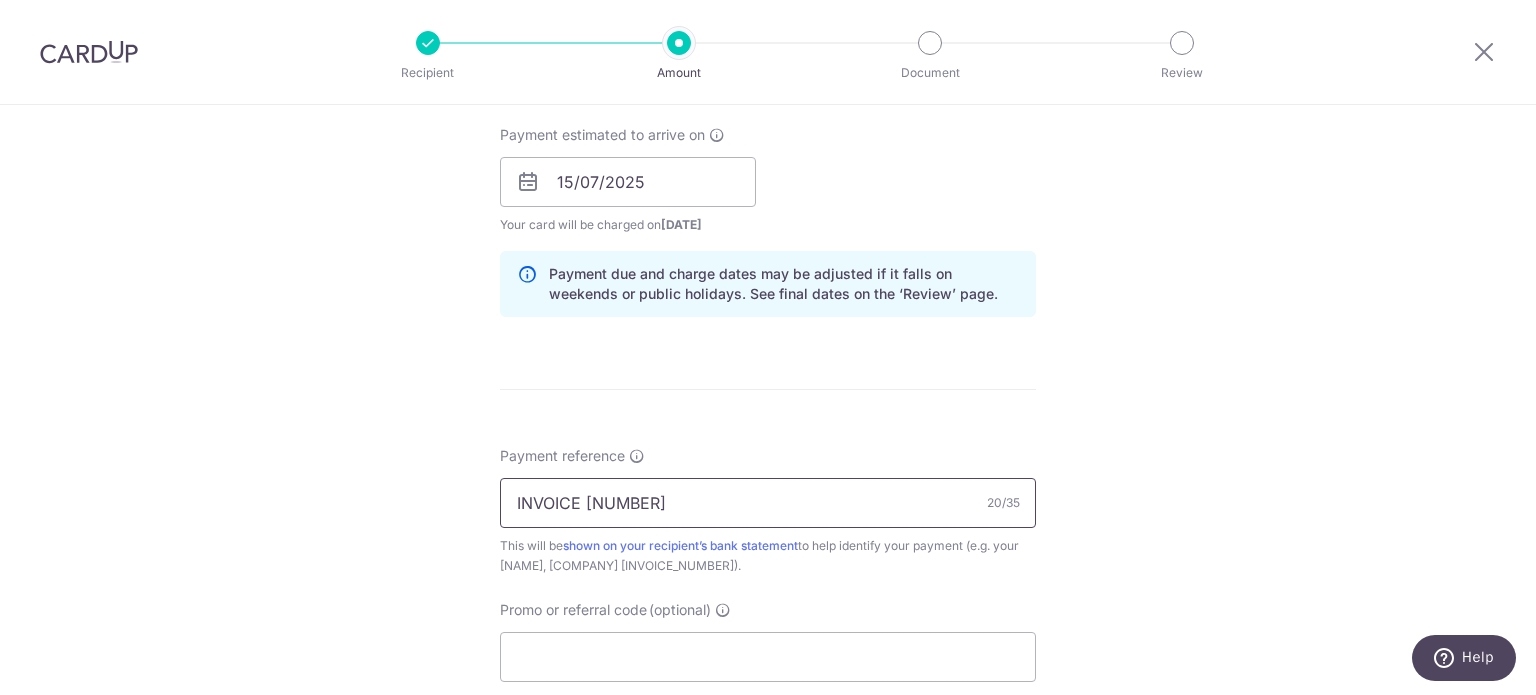 paste on "20250712001" 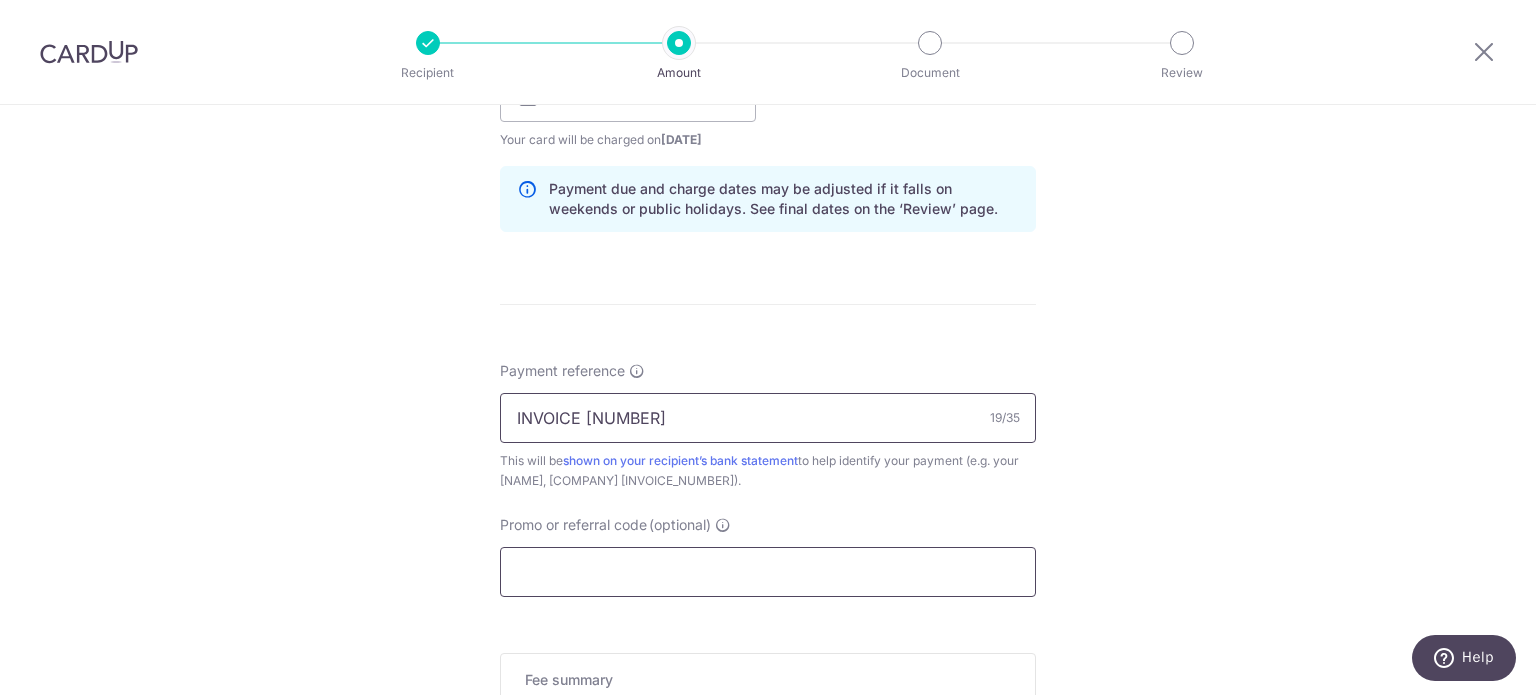 scroll, scrollTop: 1100, scrollLeft: 0, axis: vertical 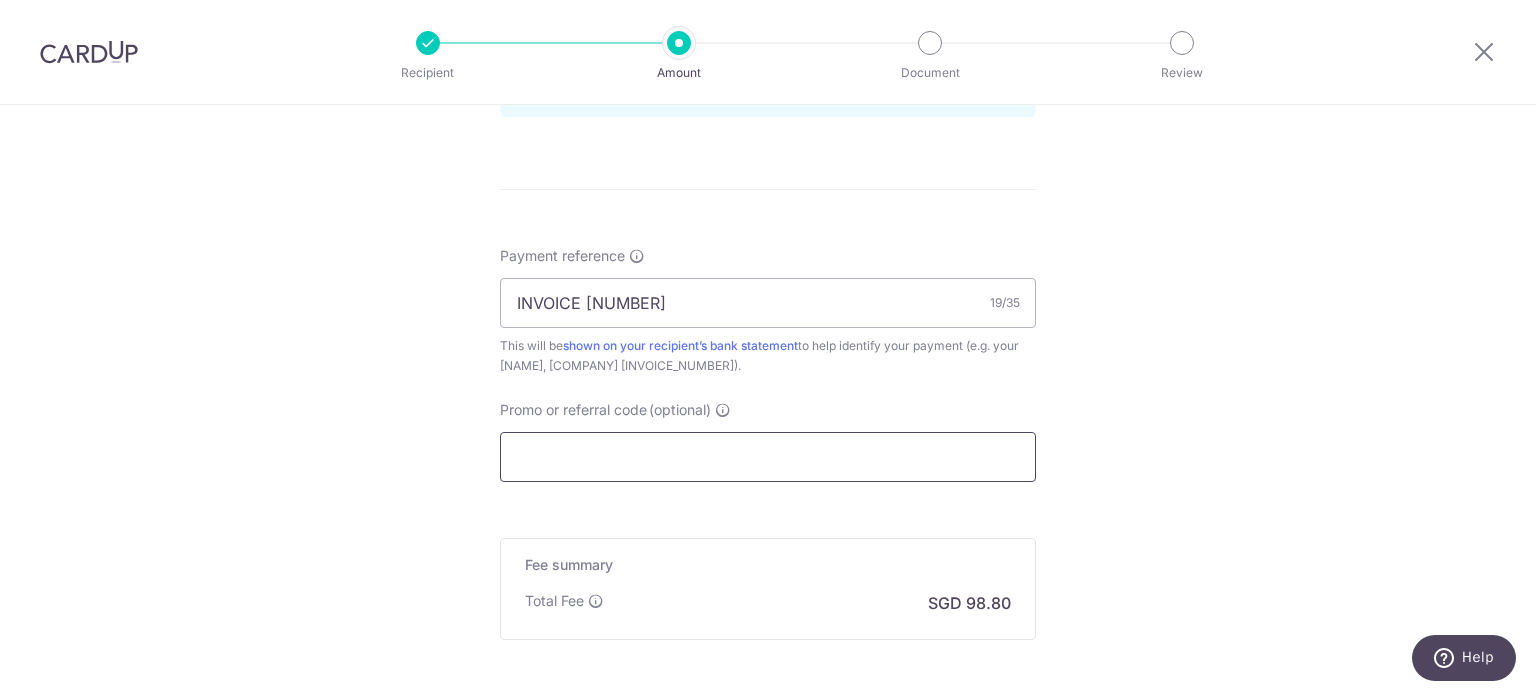 click on "Promo or referral code
(optional)" at bounding box center (768, 457) 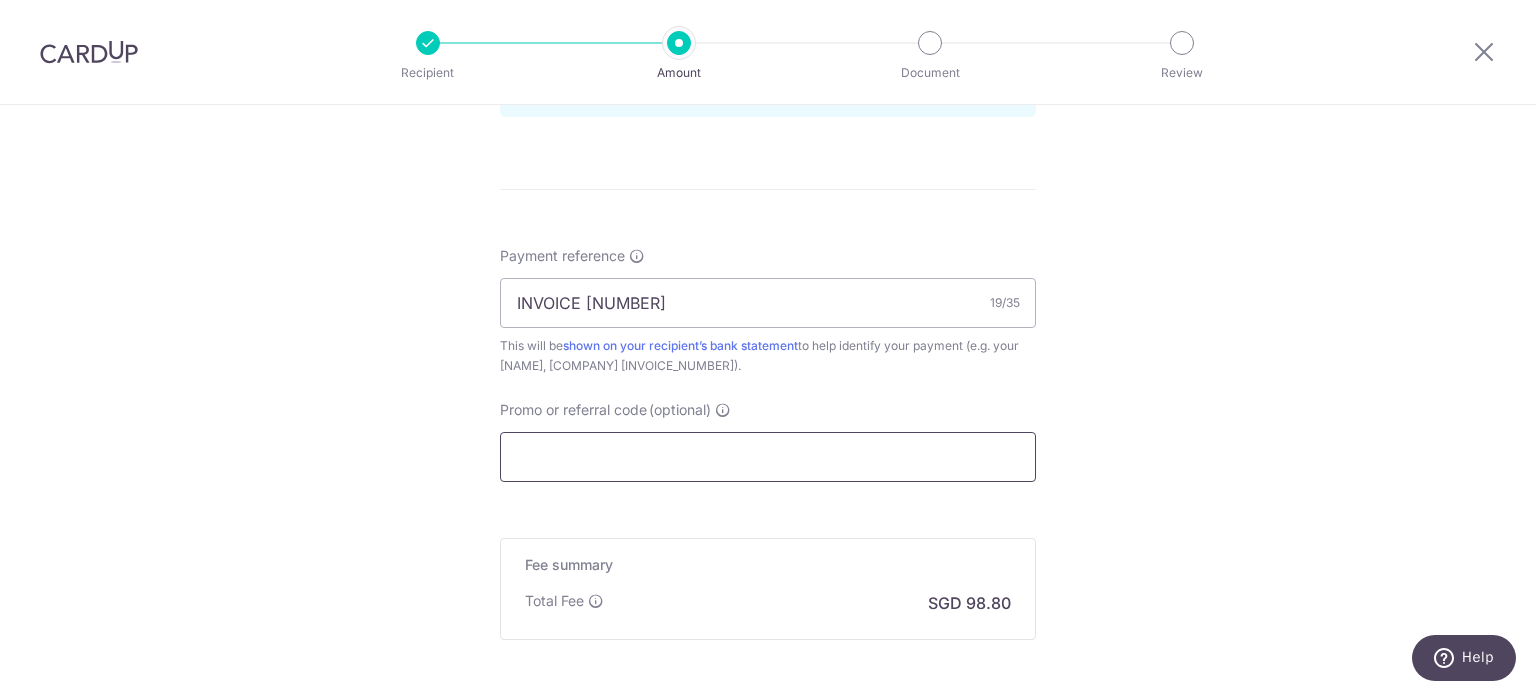 click on "Promo or referral code
(optional)" at bounding box center [768, 457] 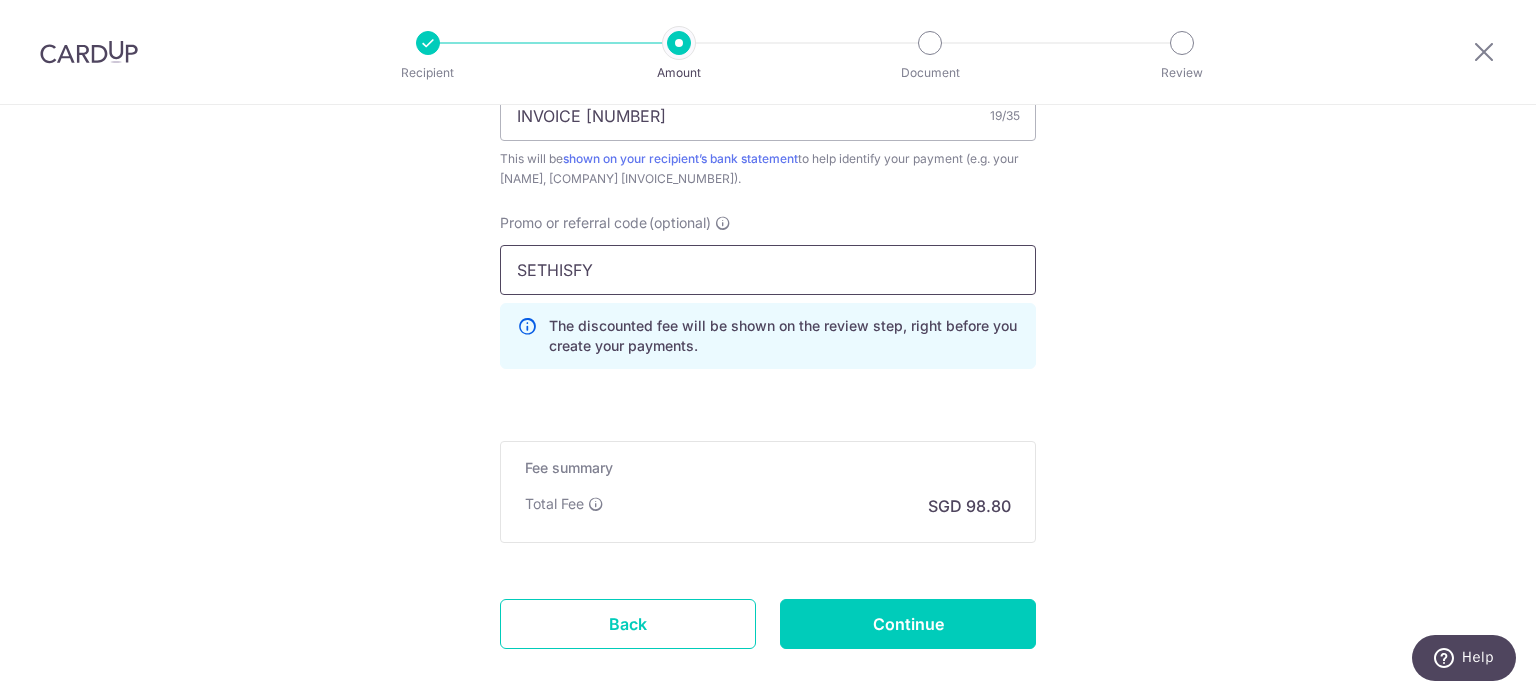 scroll, scrollTop: 1300, scrollLeft: 0, axis: vertical 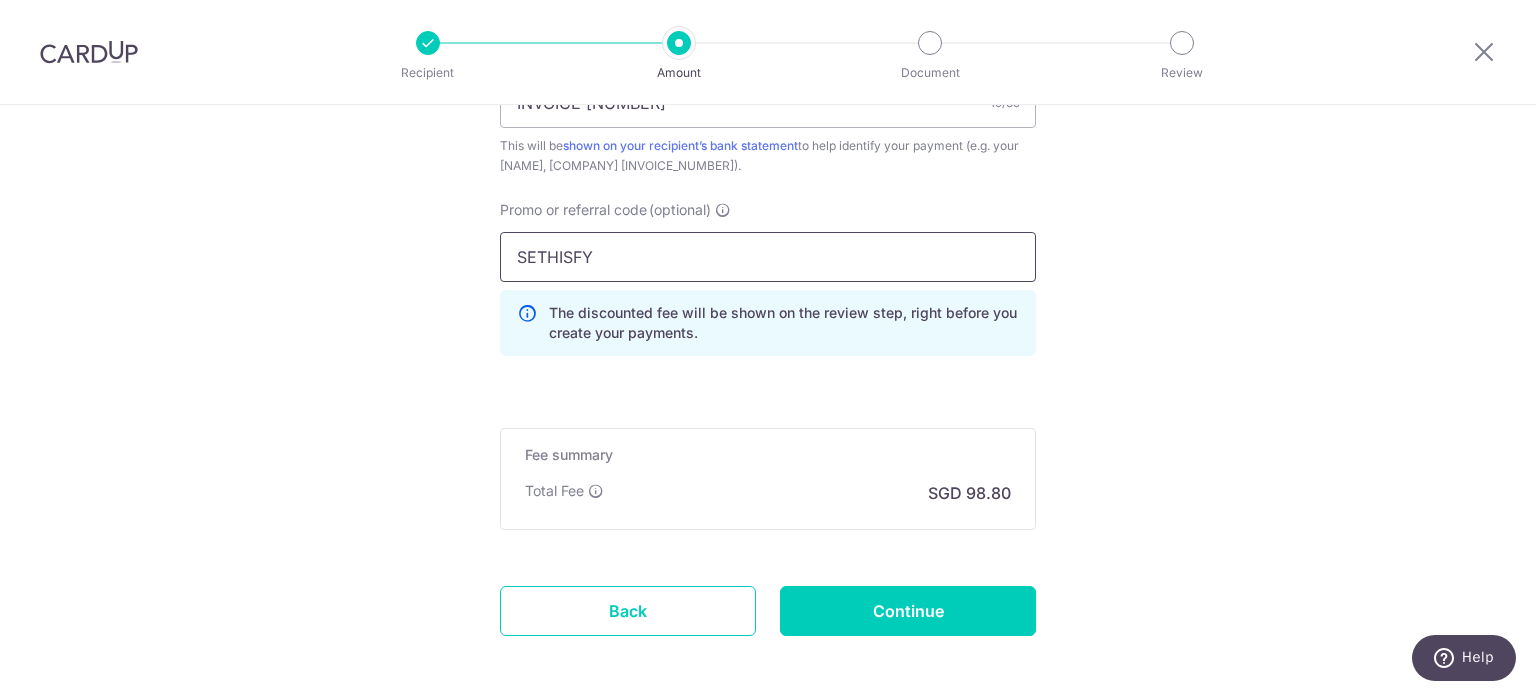 type on "SETHISFY" 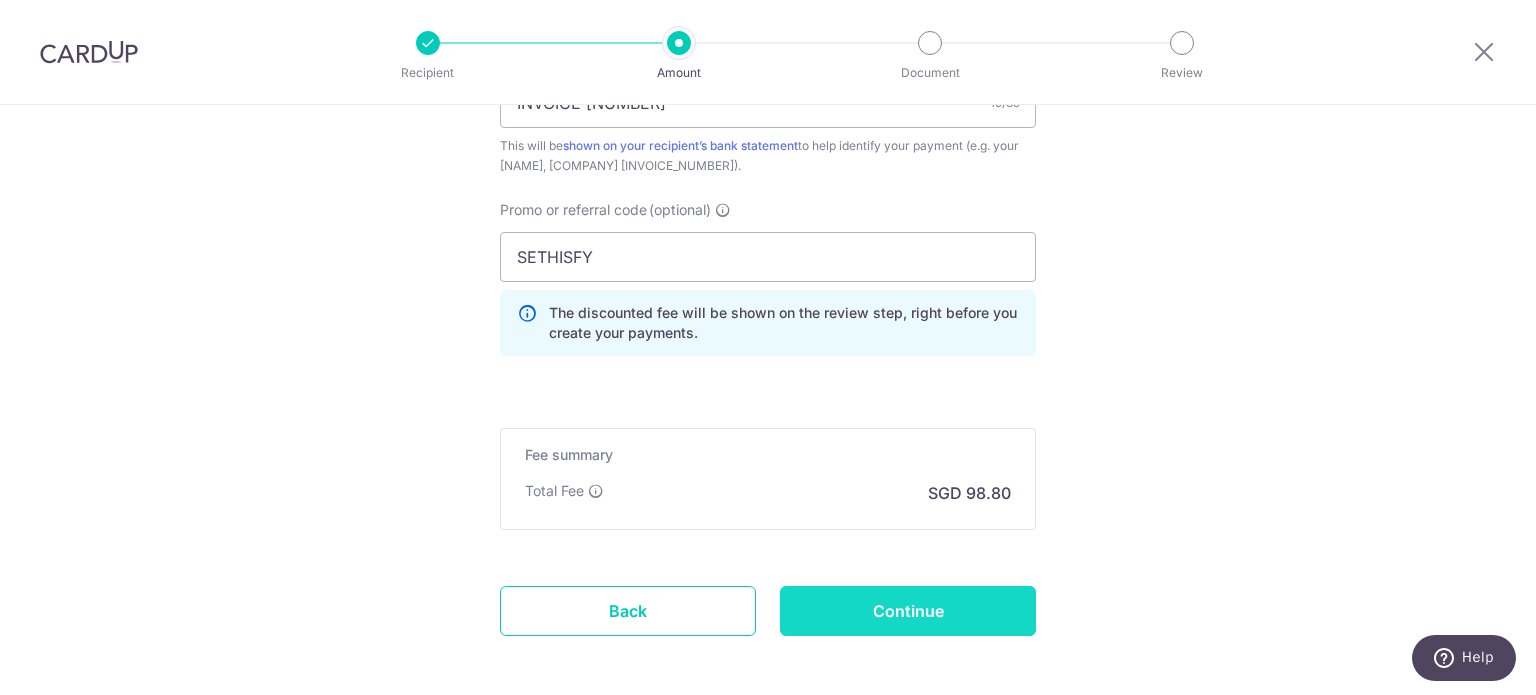 click on "Continue" at bounding box center [908, 611] 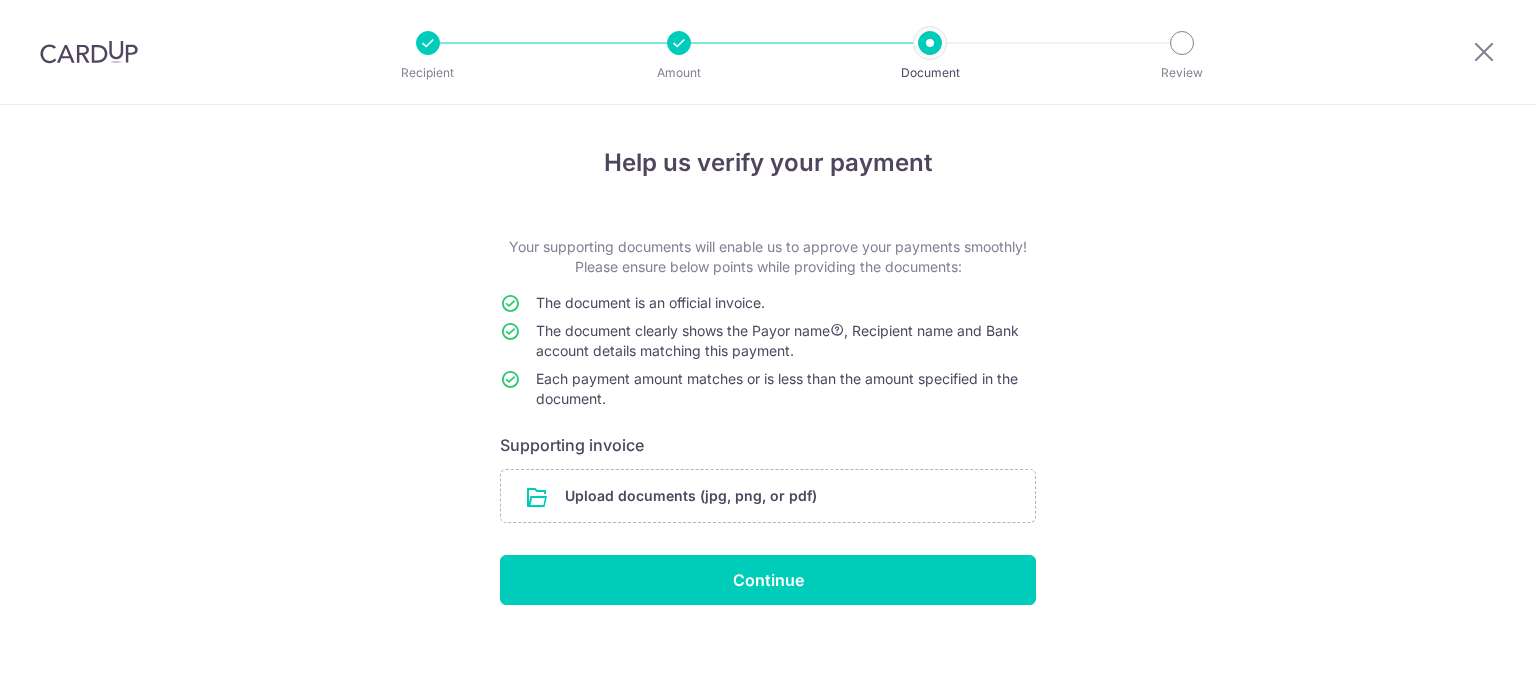 scroll, scrollTop: 0, scrollLeft: 0, axis: both 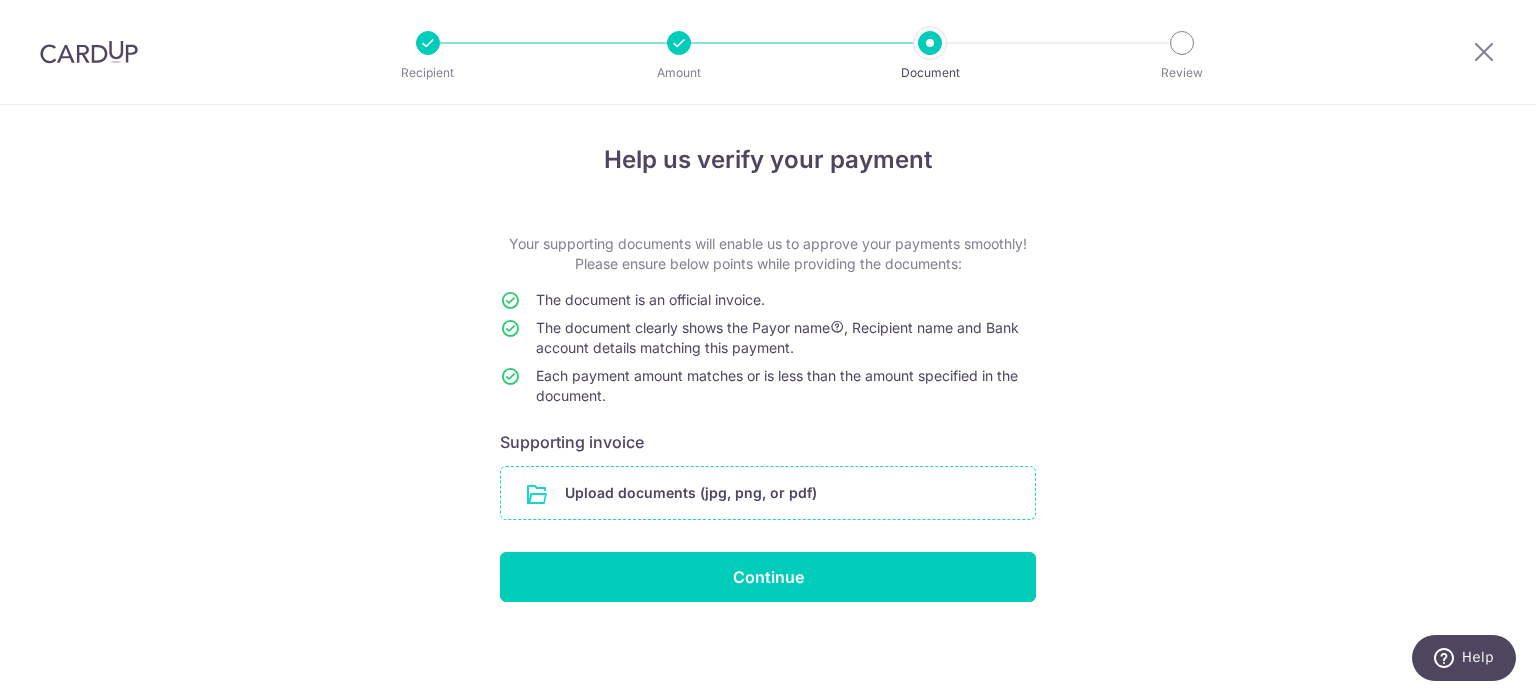 click at bounding box center (768, 493) 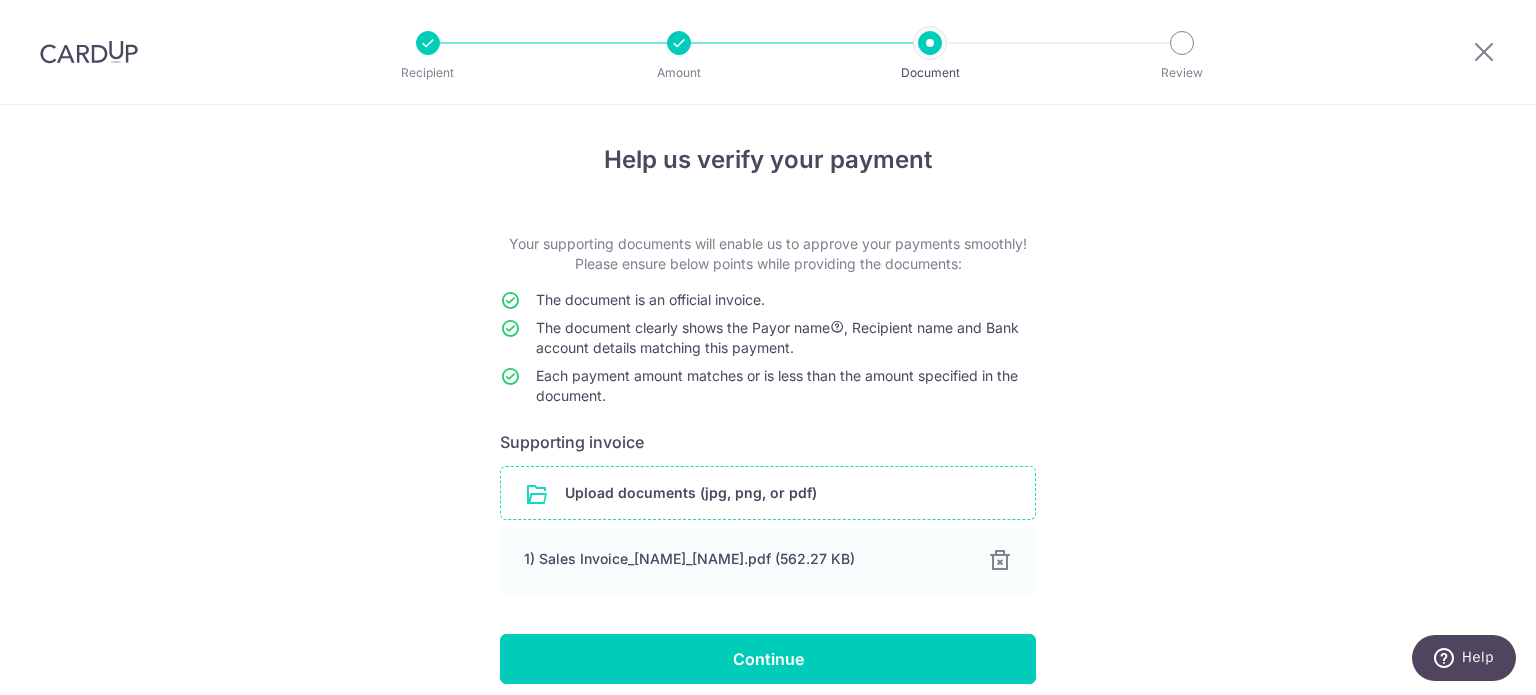 scroll, scrollTop: 84, scrollLeft: 0, axis: vertical 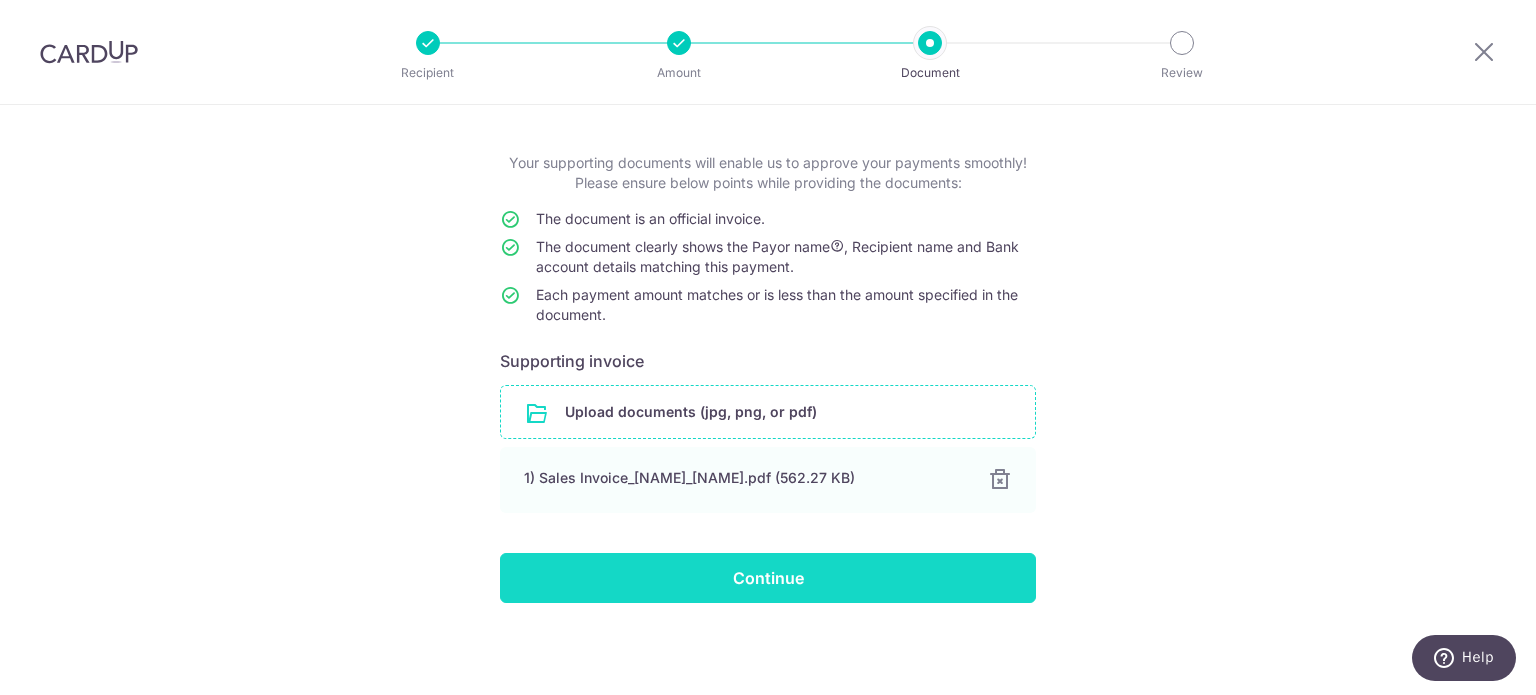 click on "Continue" at bounding box center [768, 578] 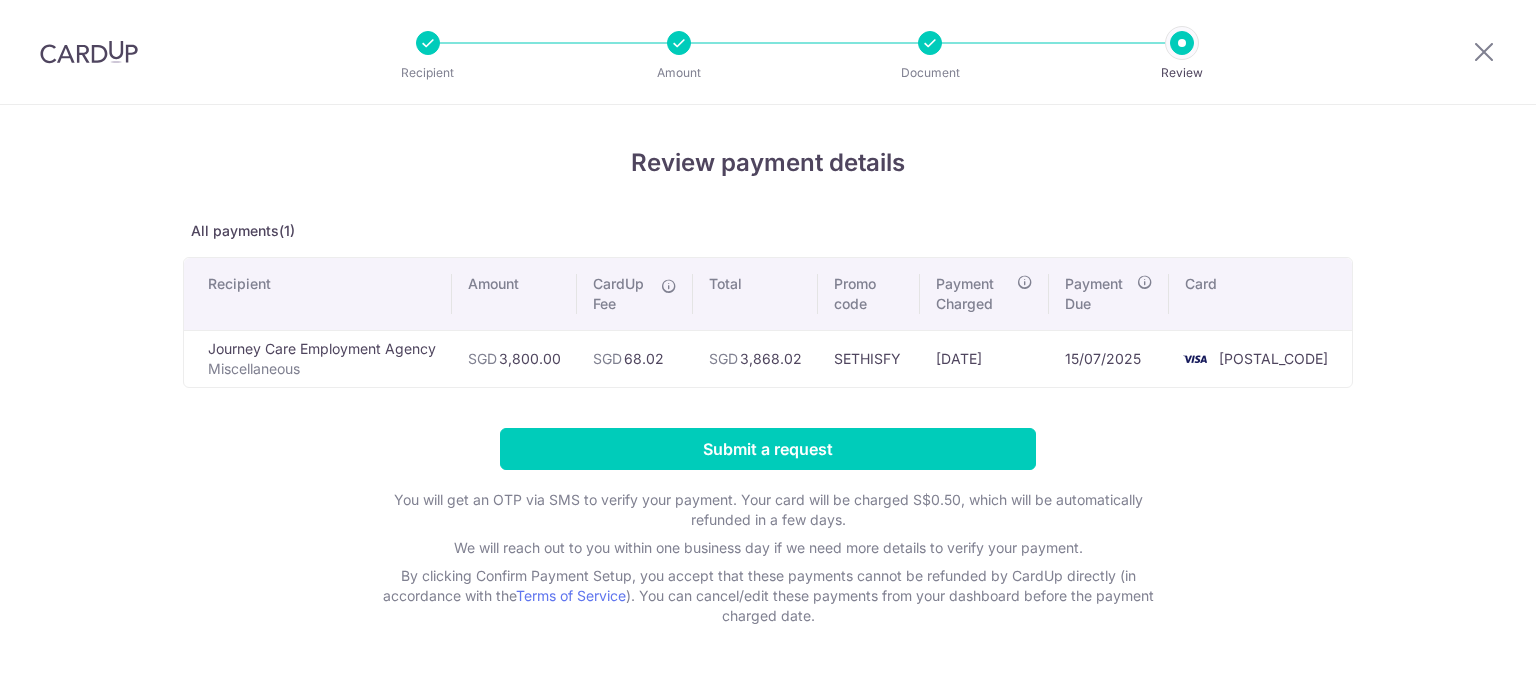 scroll, scrollTop: 0, scrollLeft: 0, axis: both 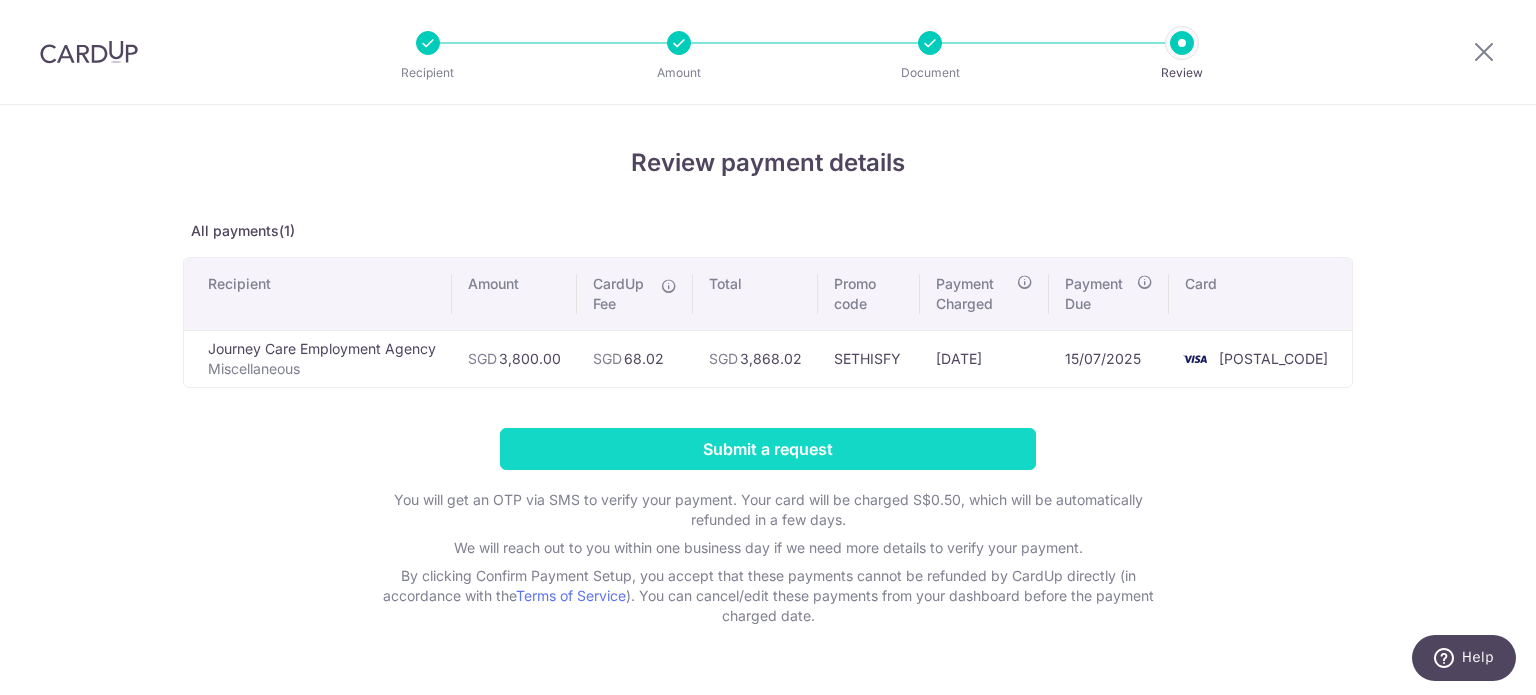 click on "Submit a request" at bounding box center (768, 449) 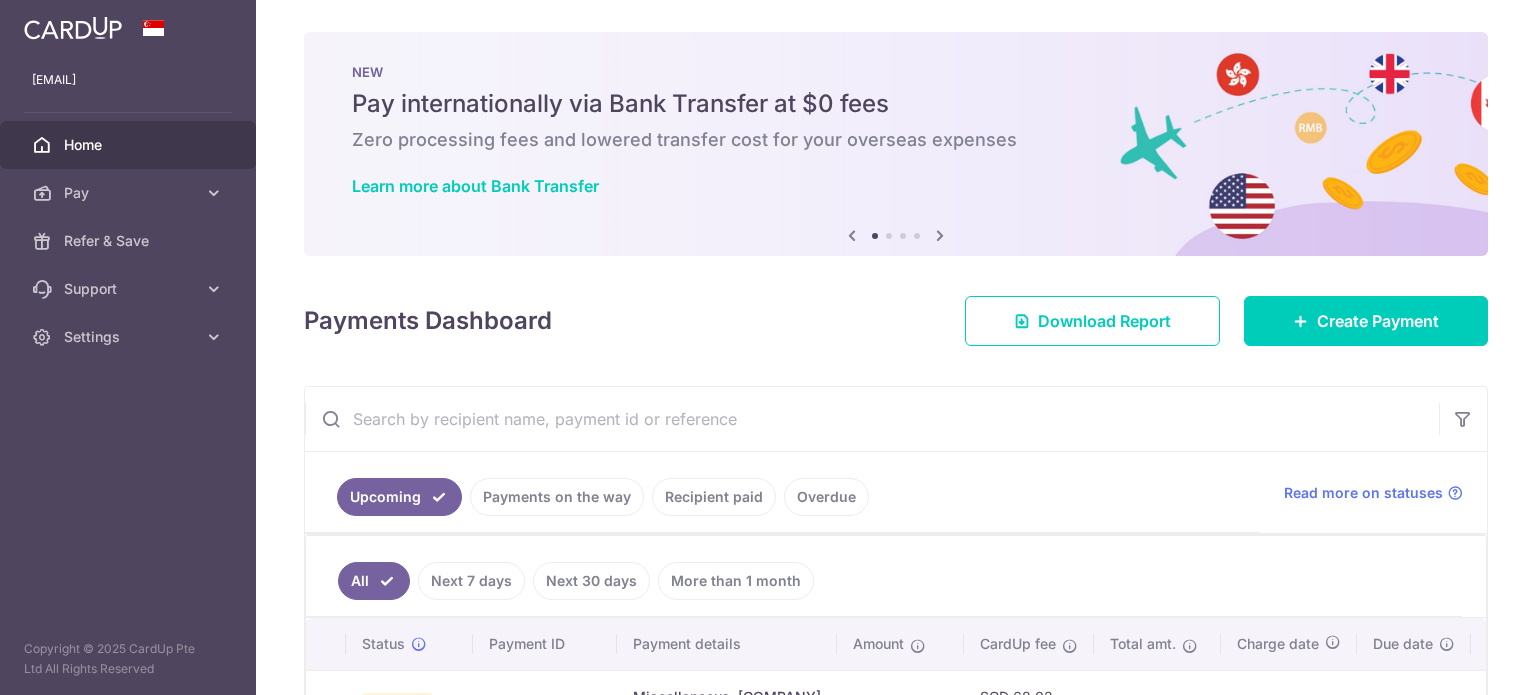scroll, scrollTop: 0, scrollLeft: 0, axis: both 